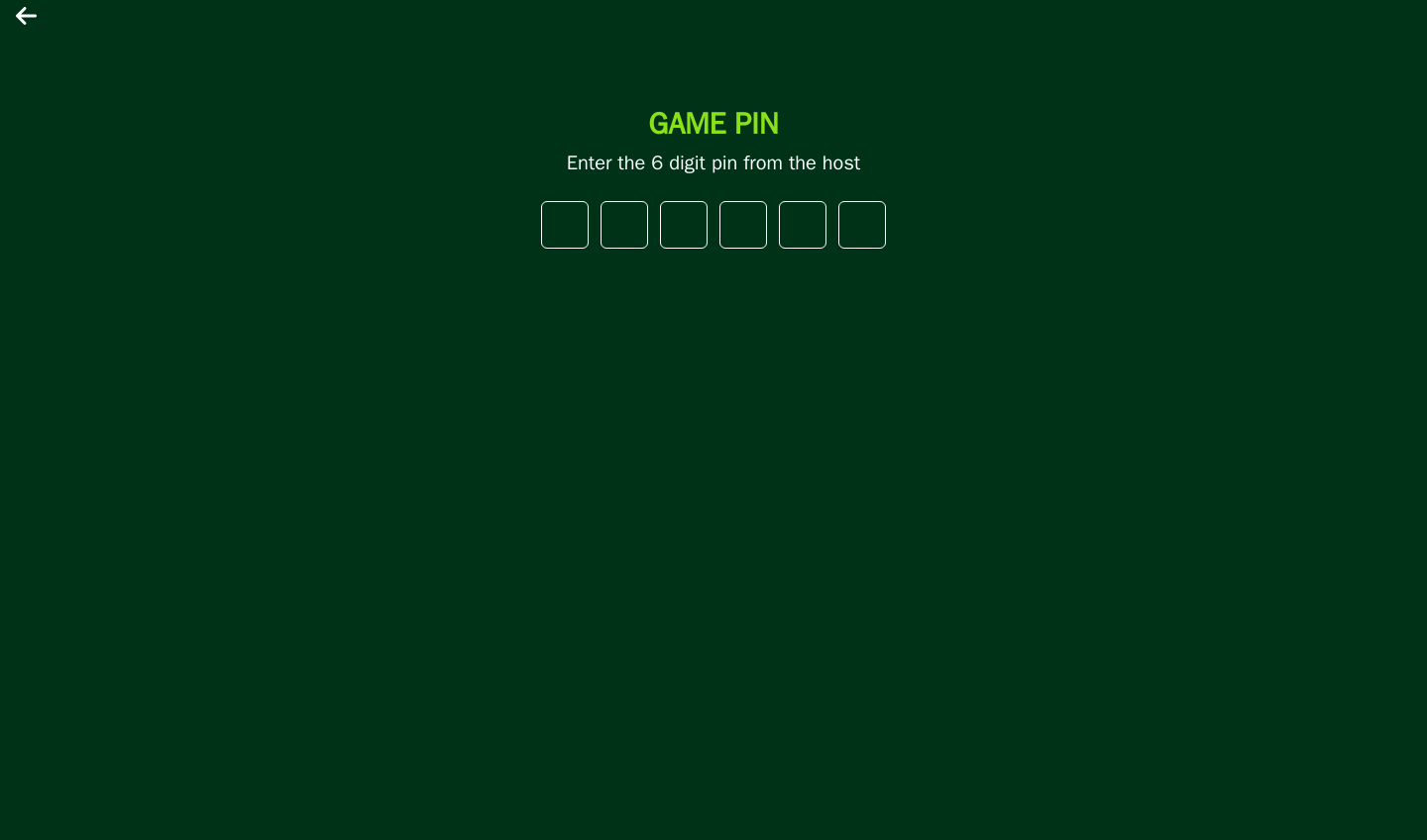 scroll, scrollTop: 0, scrollLeft: 0, axis: both 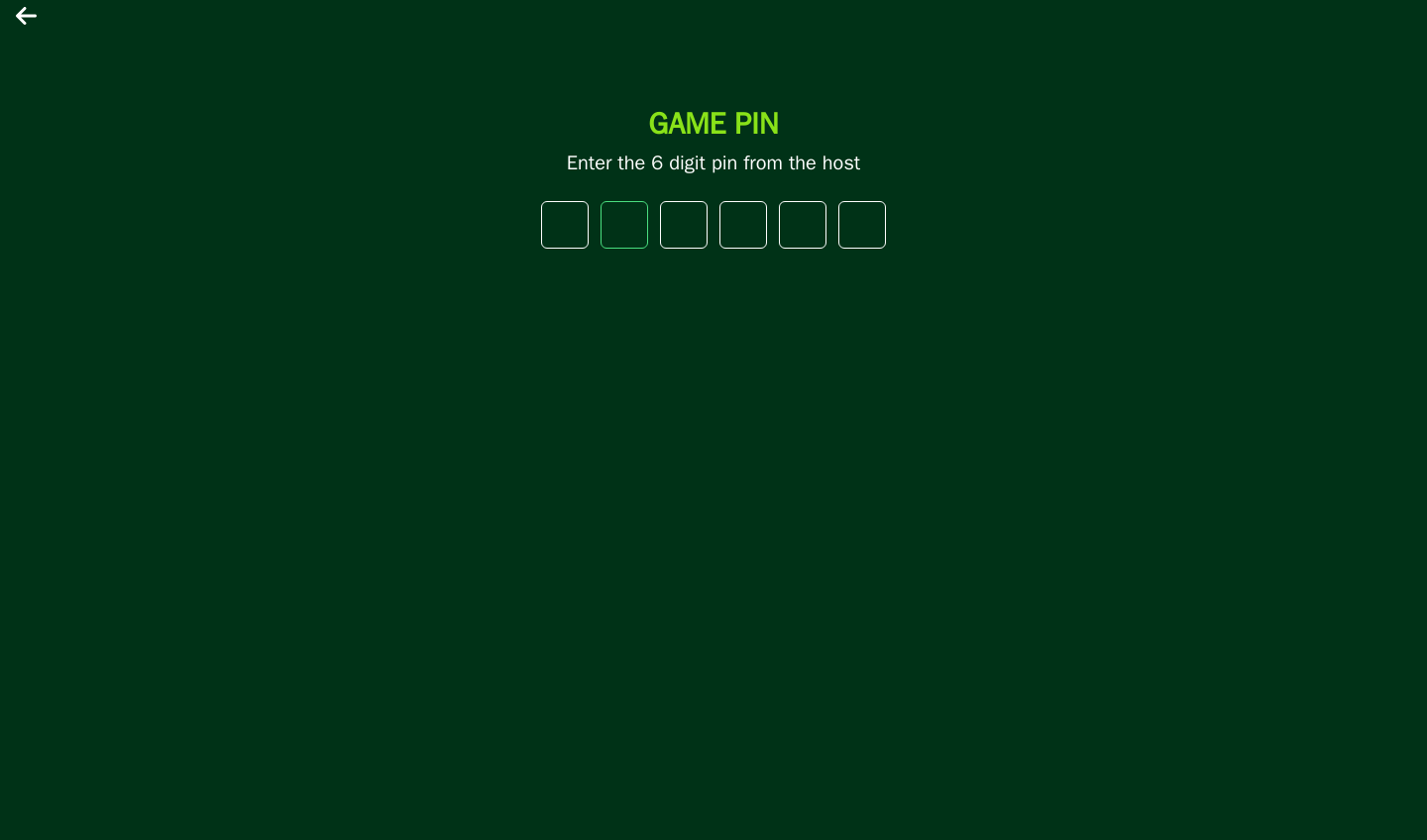 type on "*" 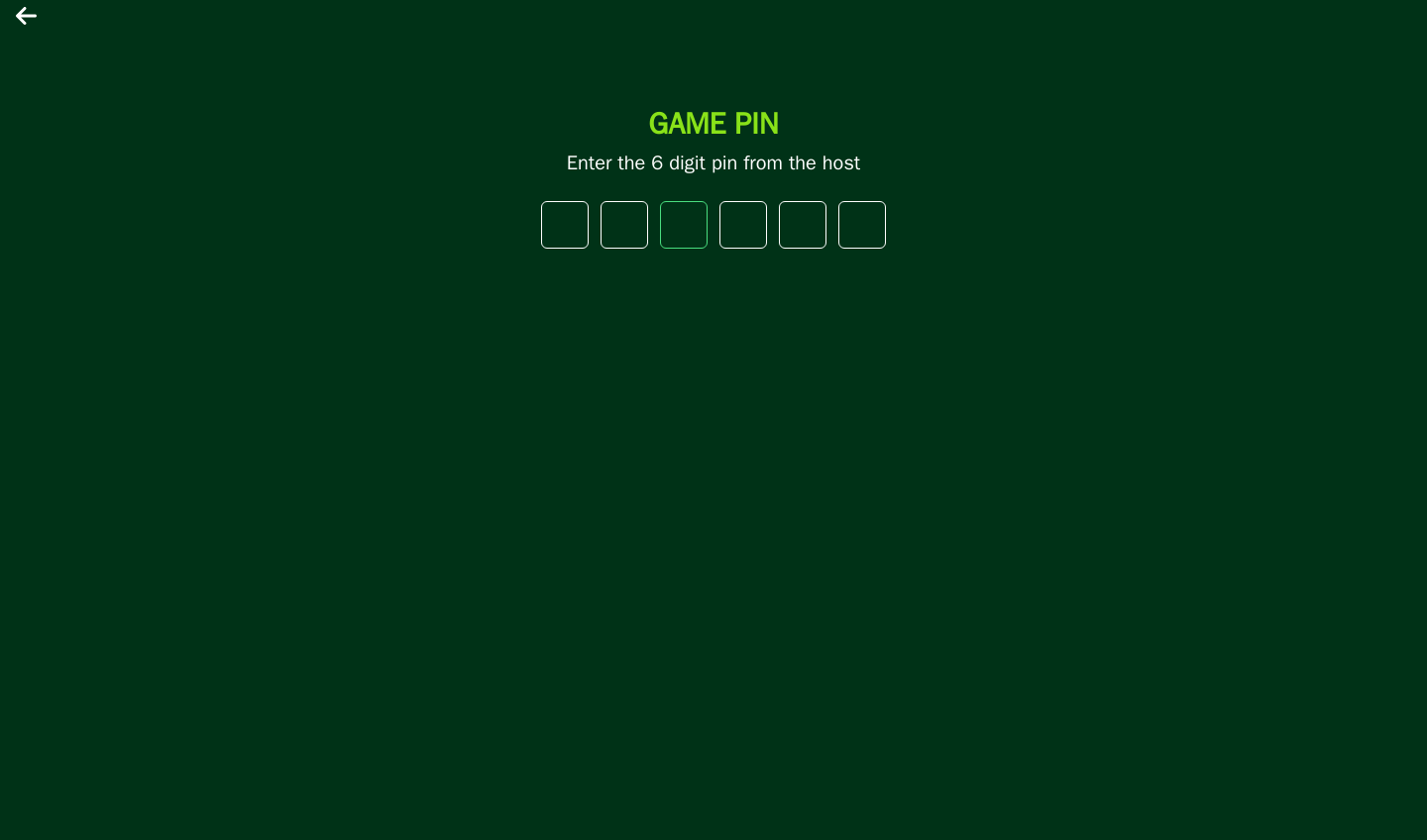 type on "*" 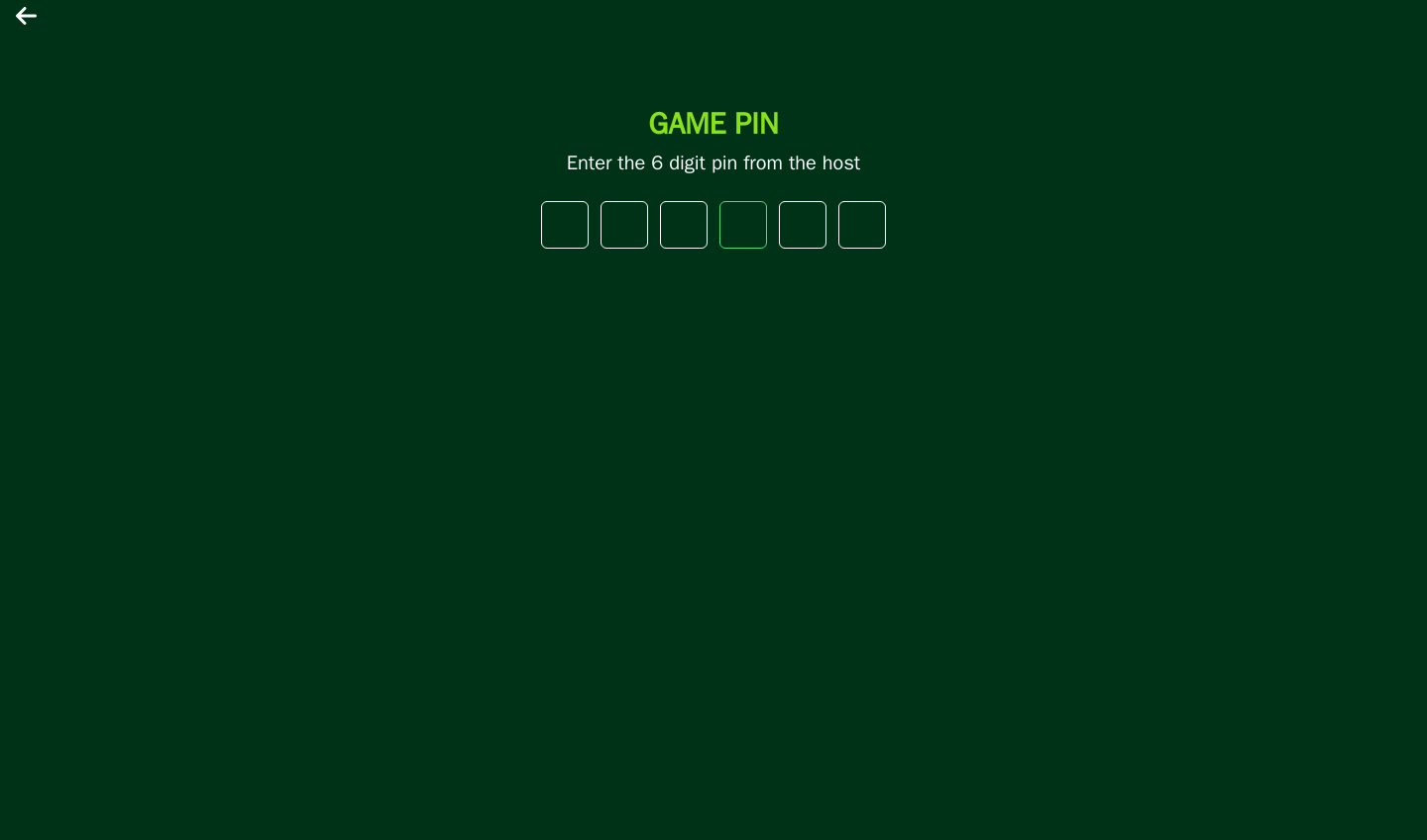 type on "*" 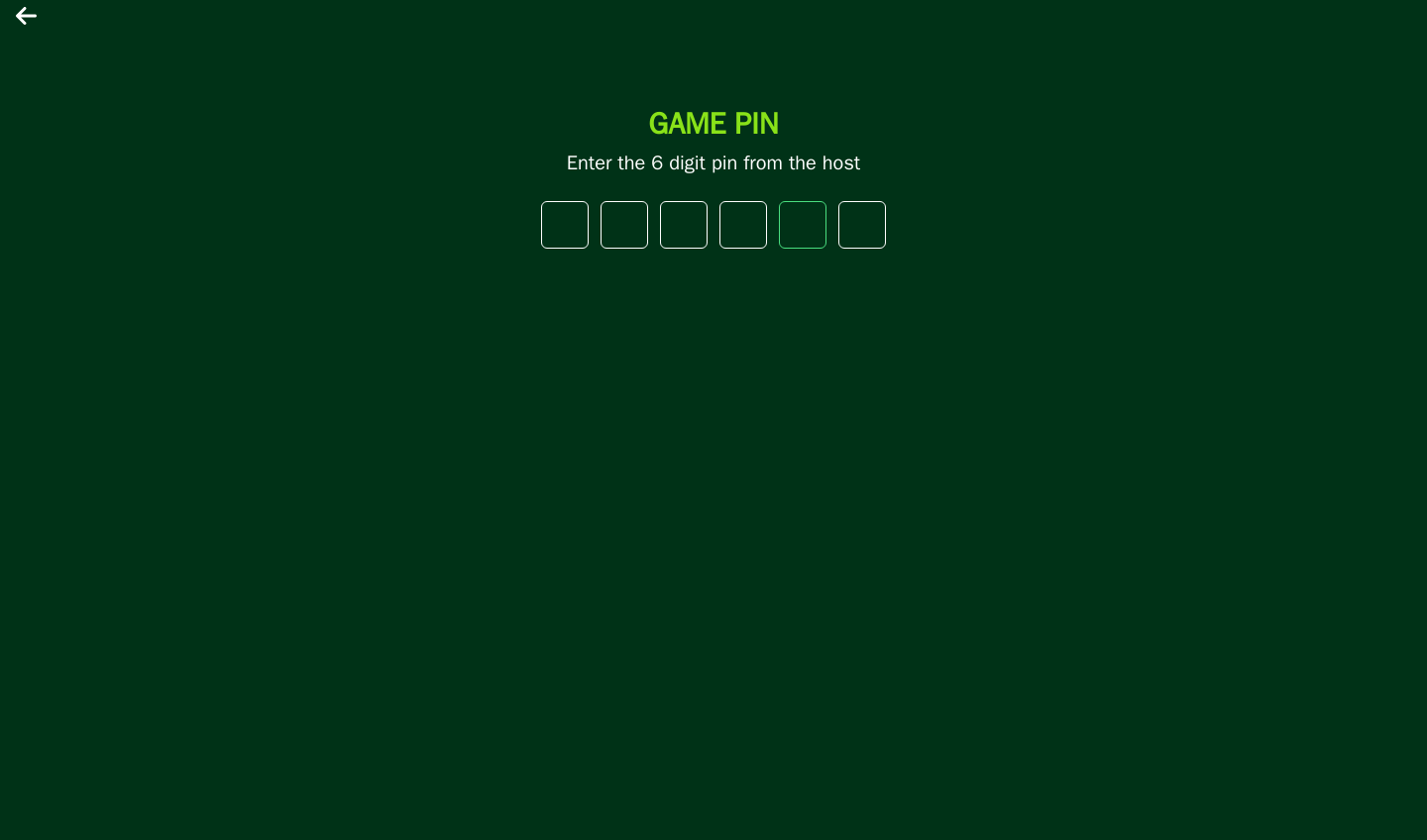 type on "*" 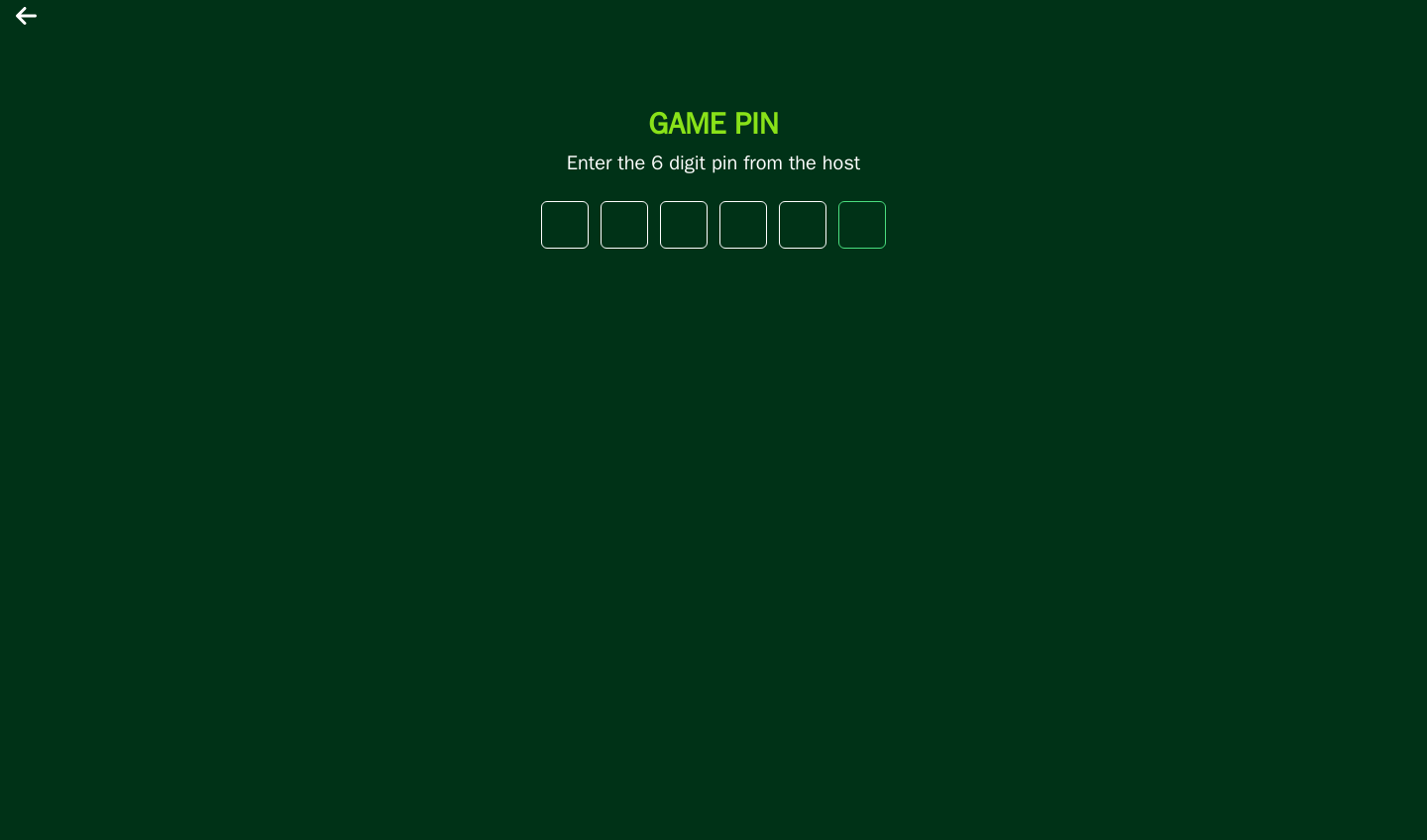 type on "*" 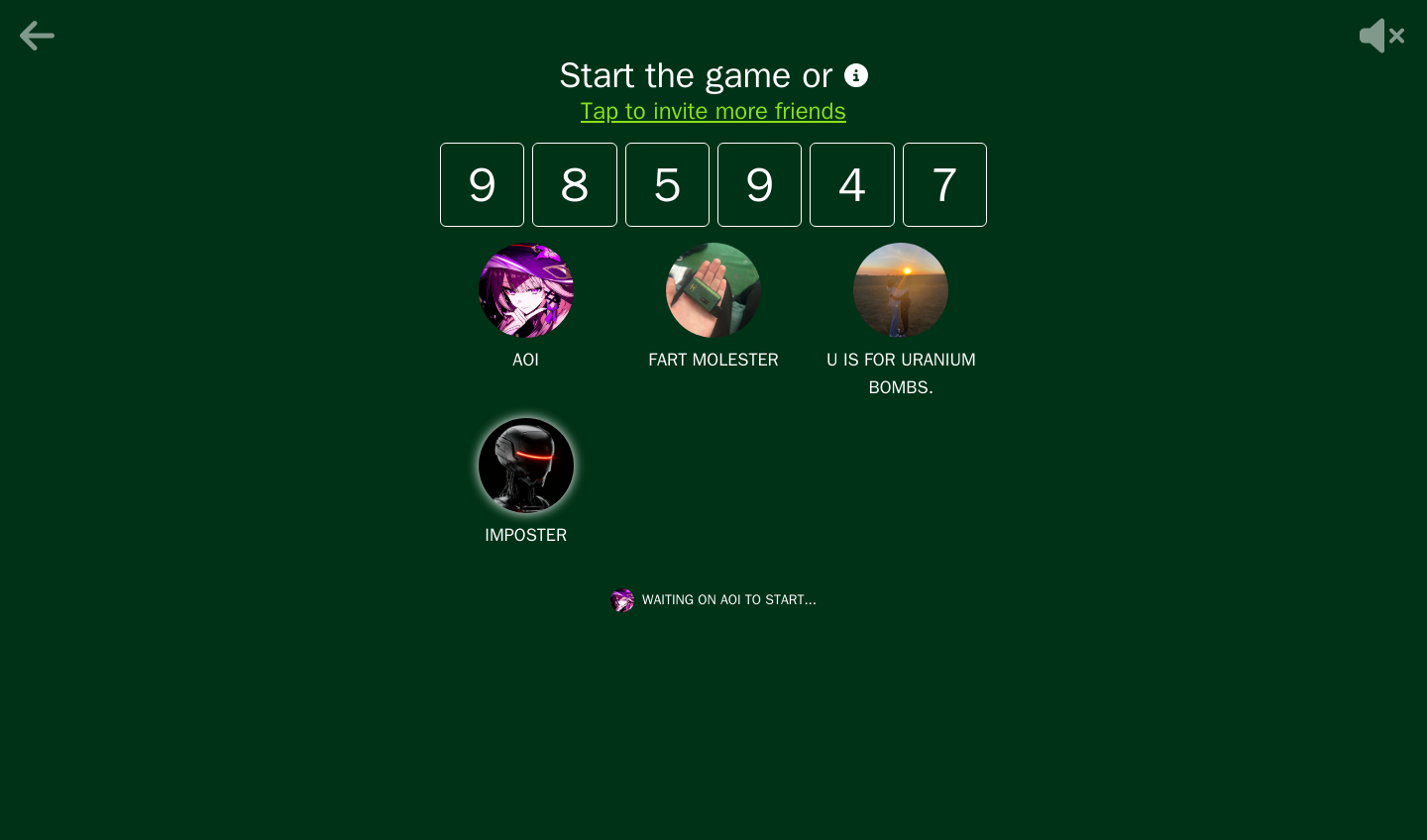 click 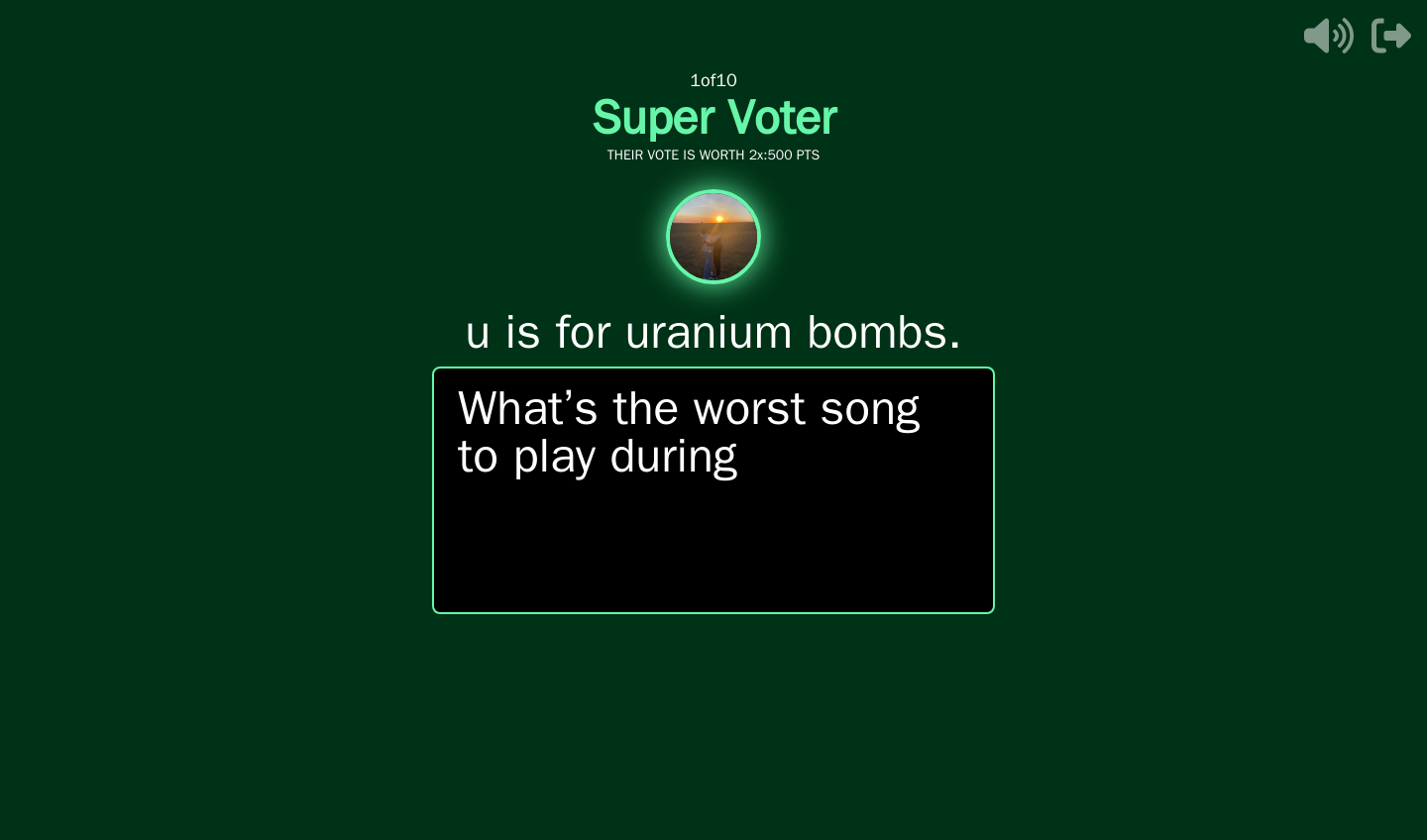 click 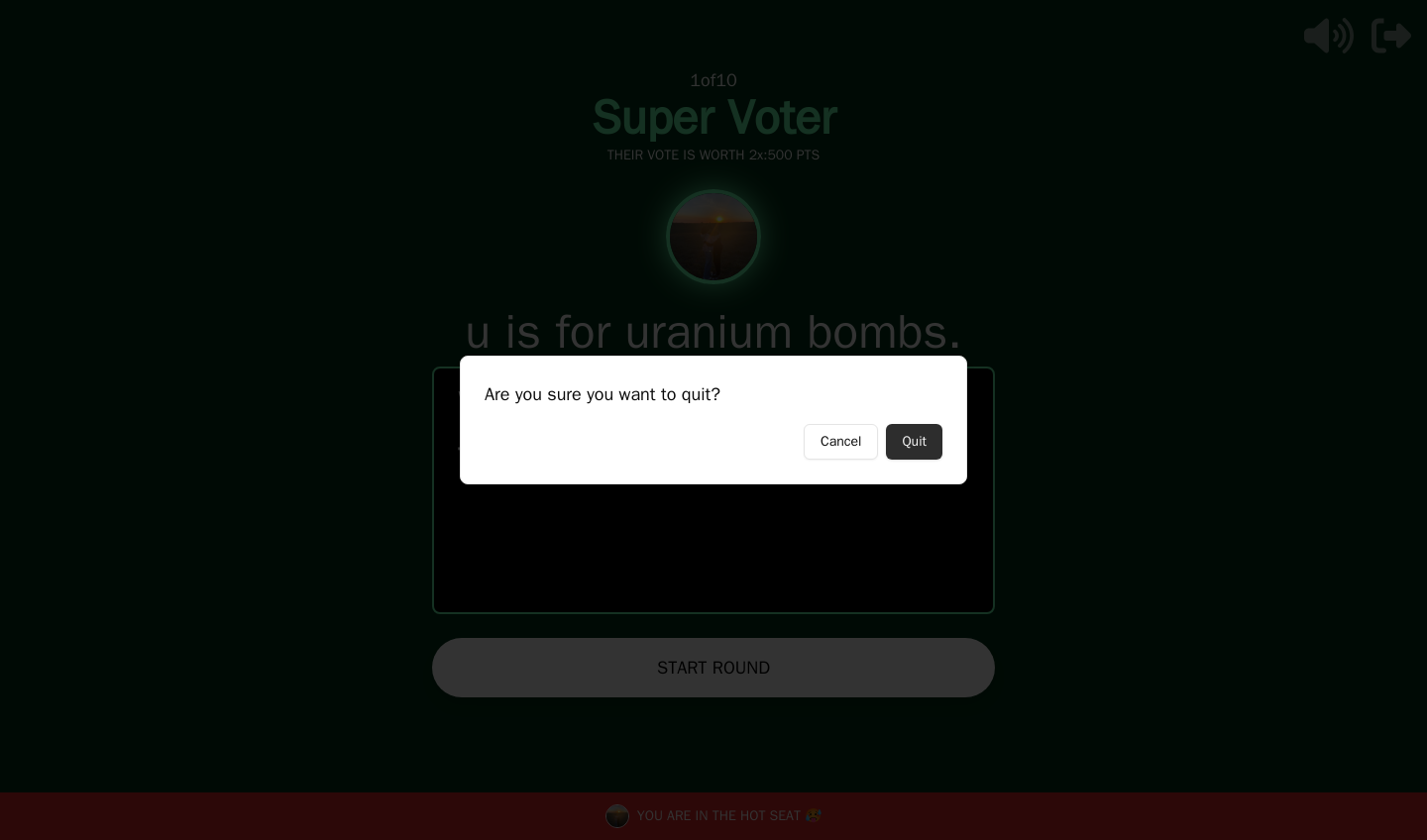click on "Quit" at bounding box center (914, 442) 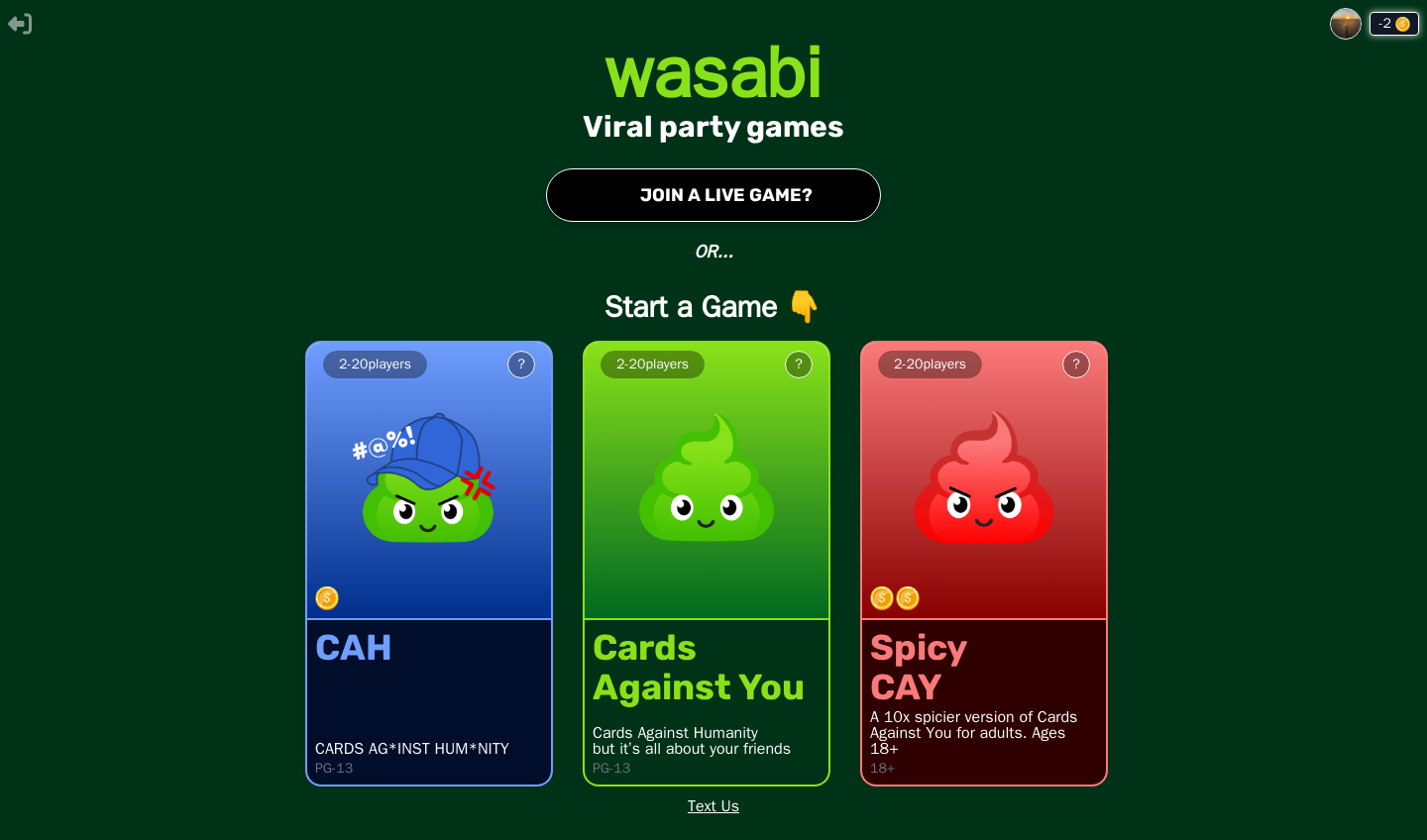 click on "● JOIN A LIVE GAME?" at bounding box center [714, 195] 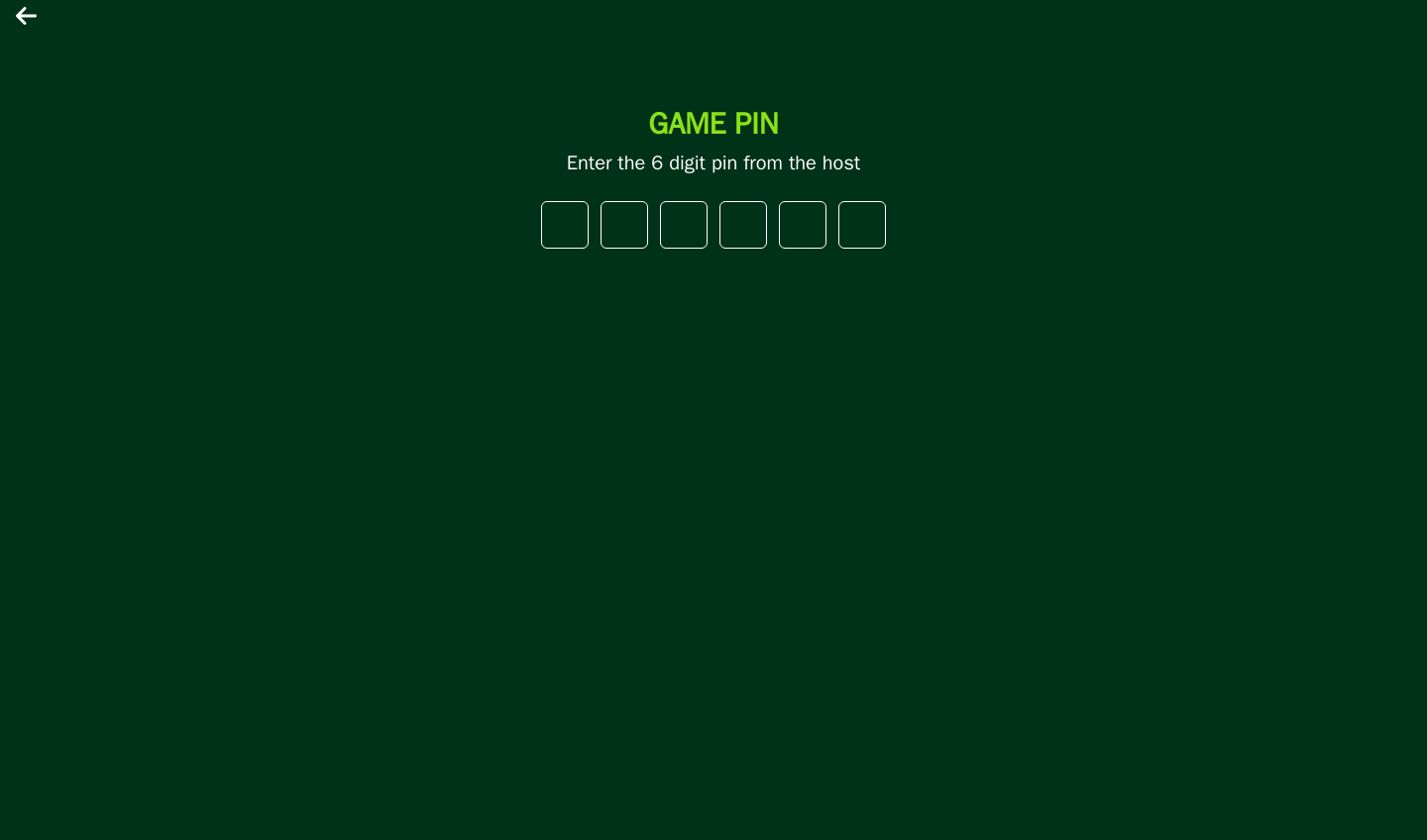 type on "*" 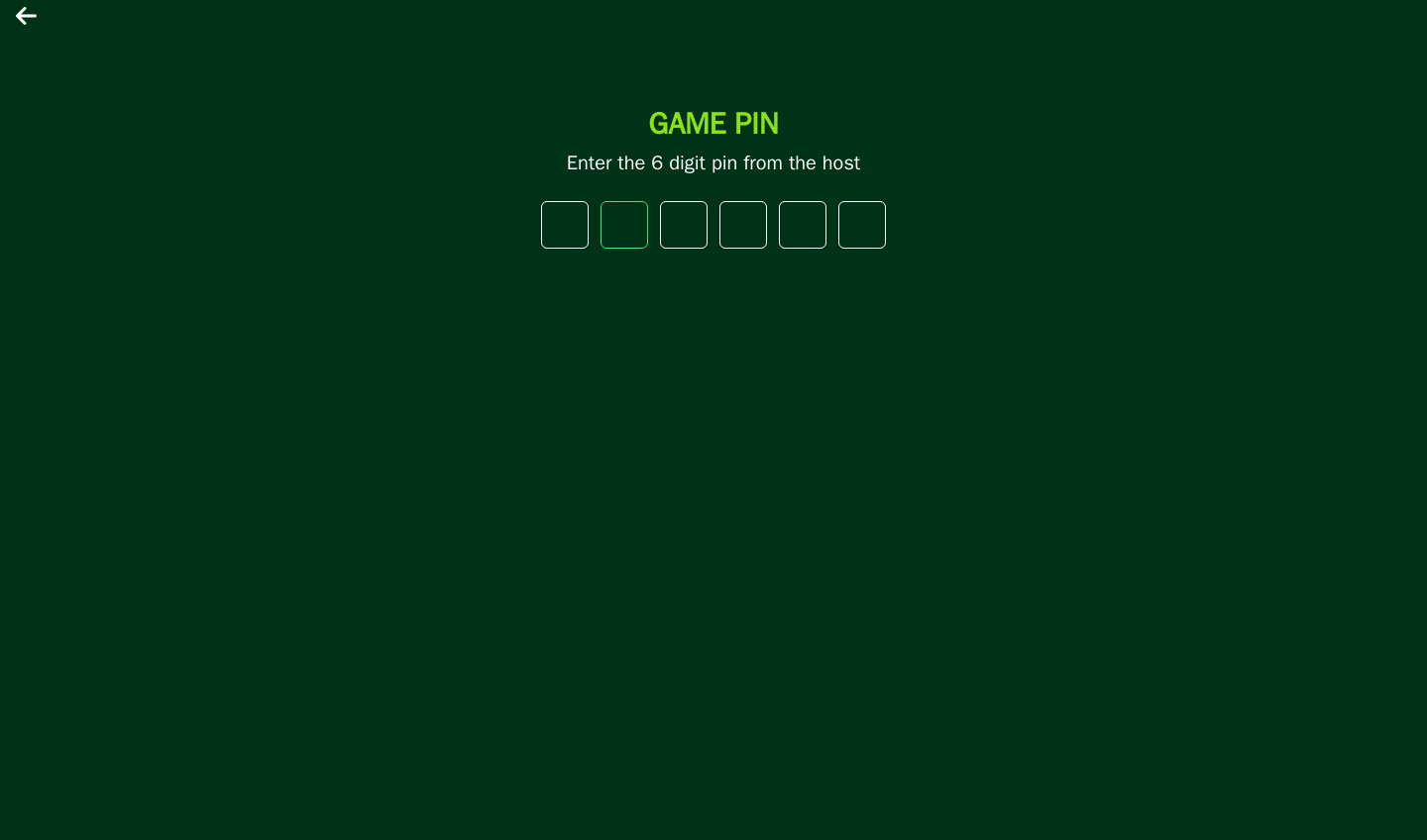 type on "*" 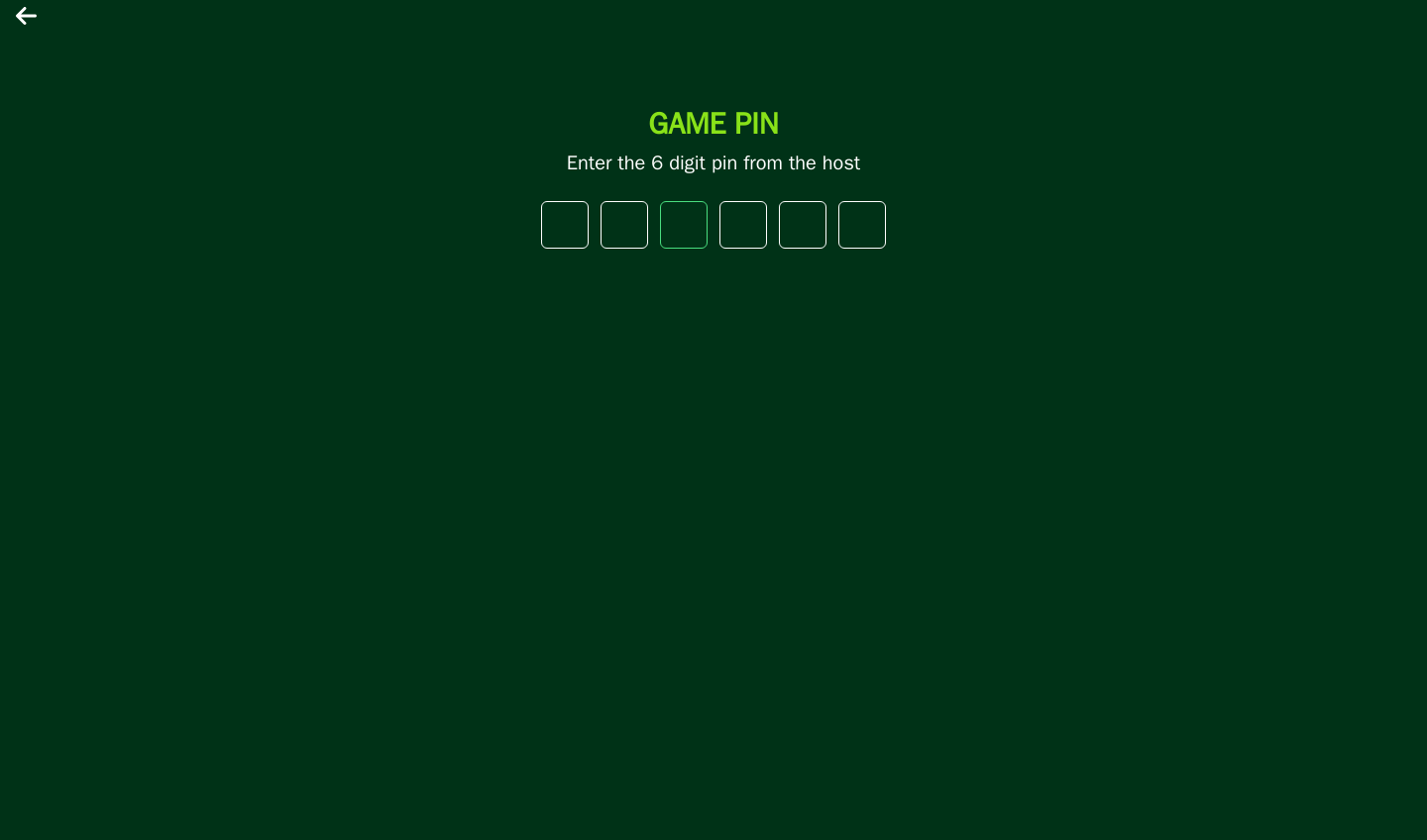 type on "*" 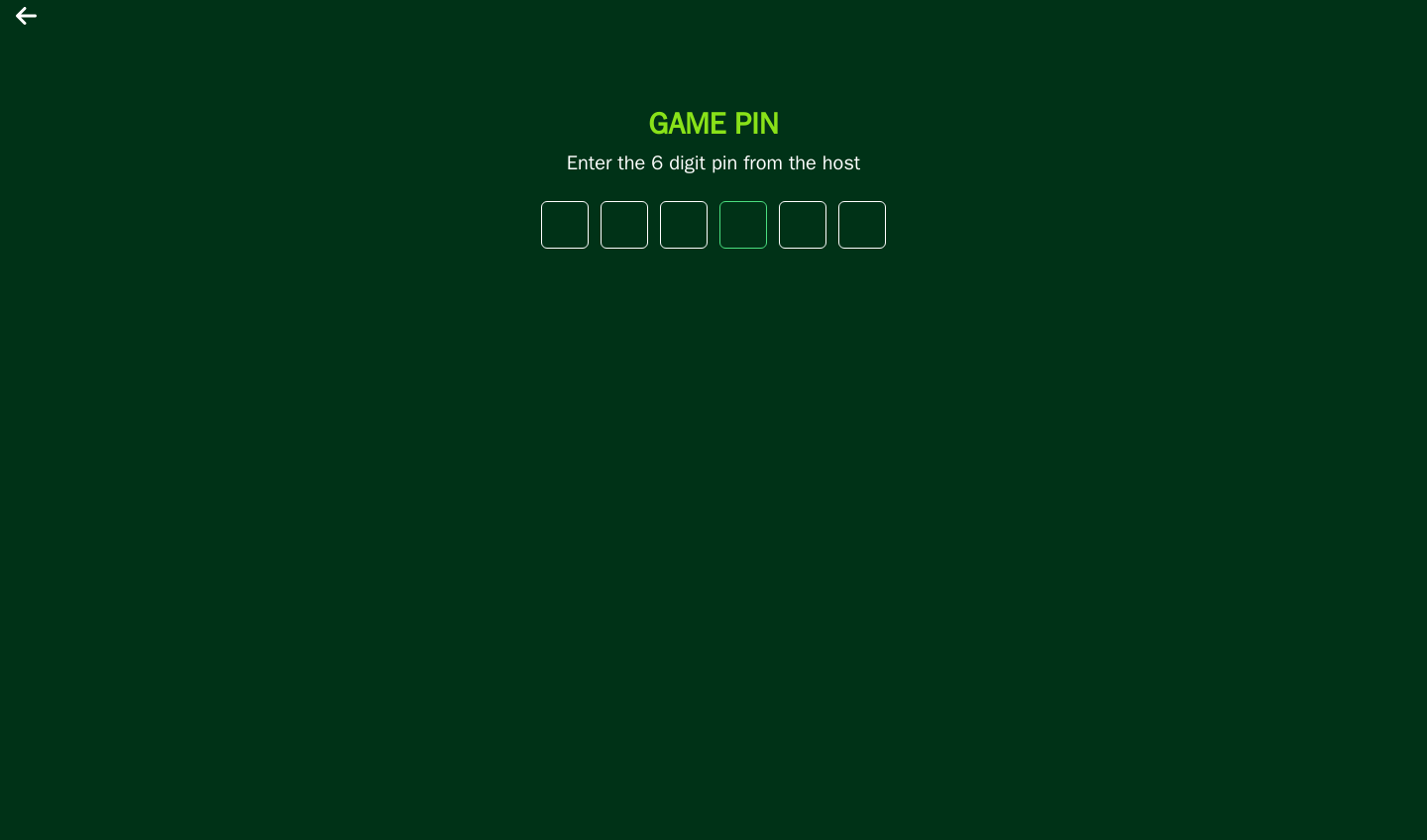 type on "*" 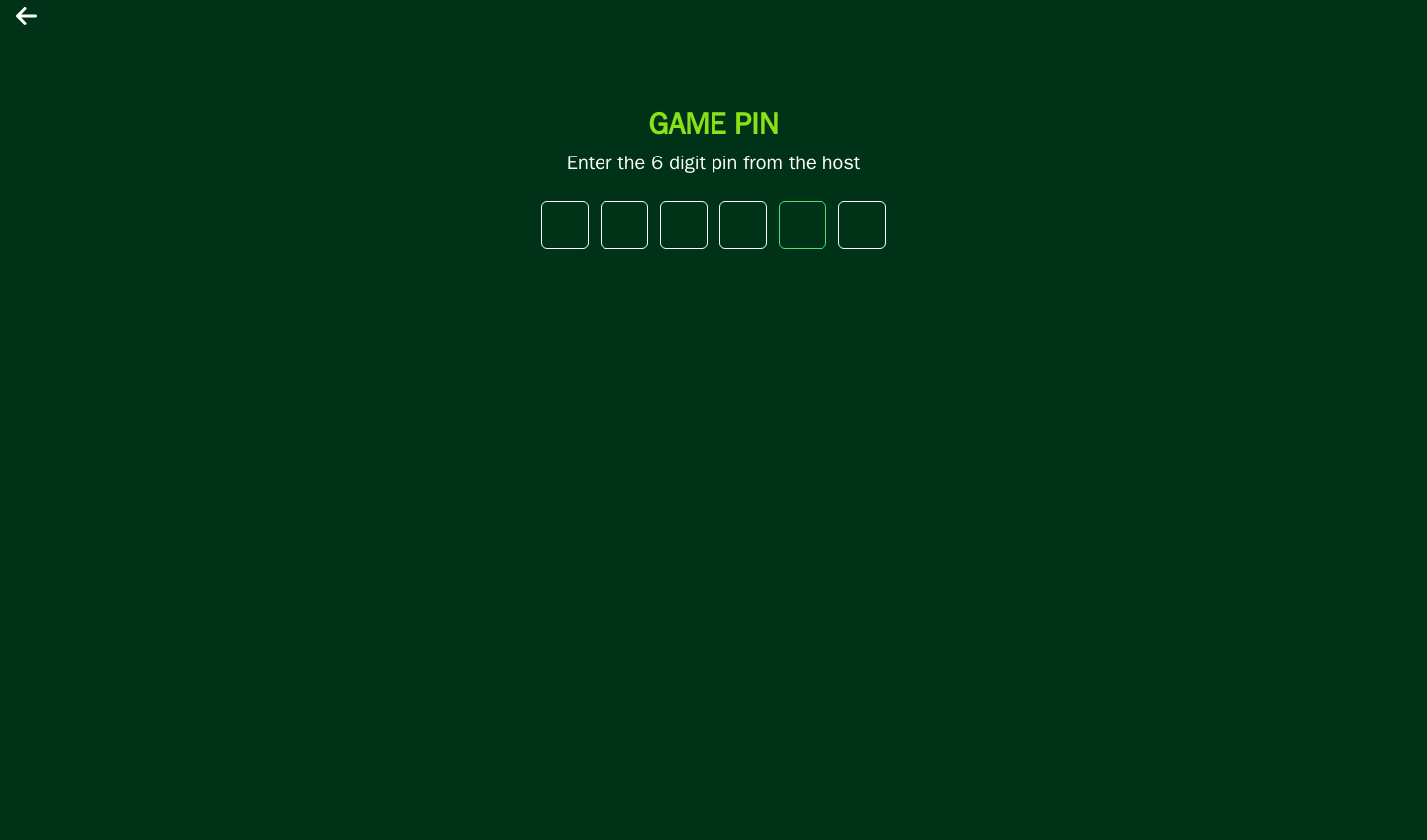 type on "*" 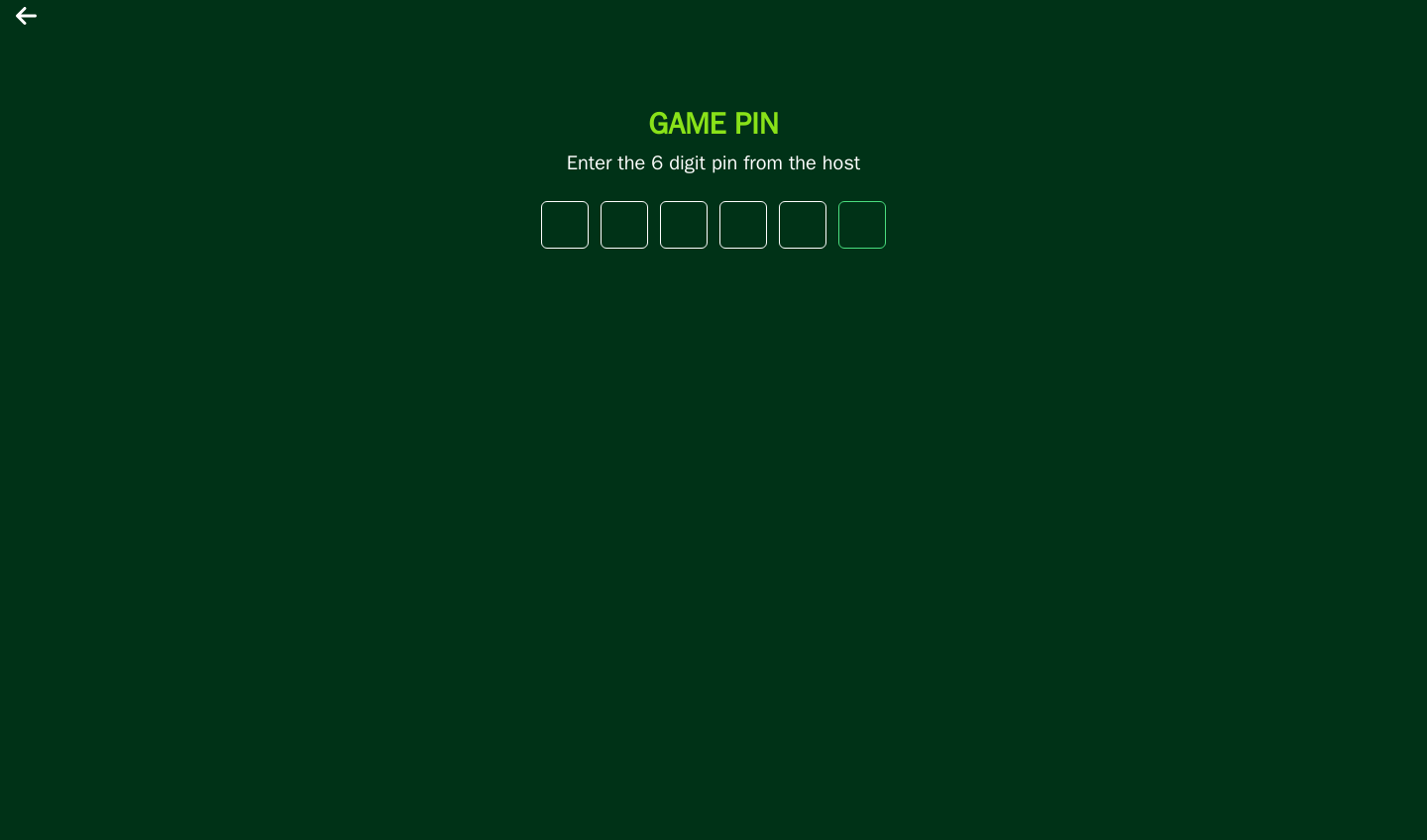 type on "*" 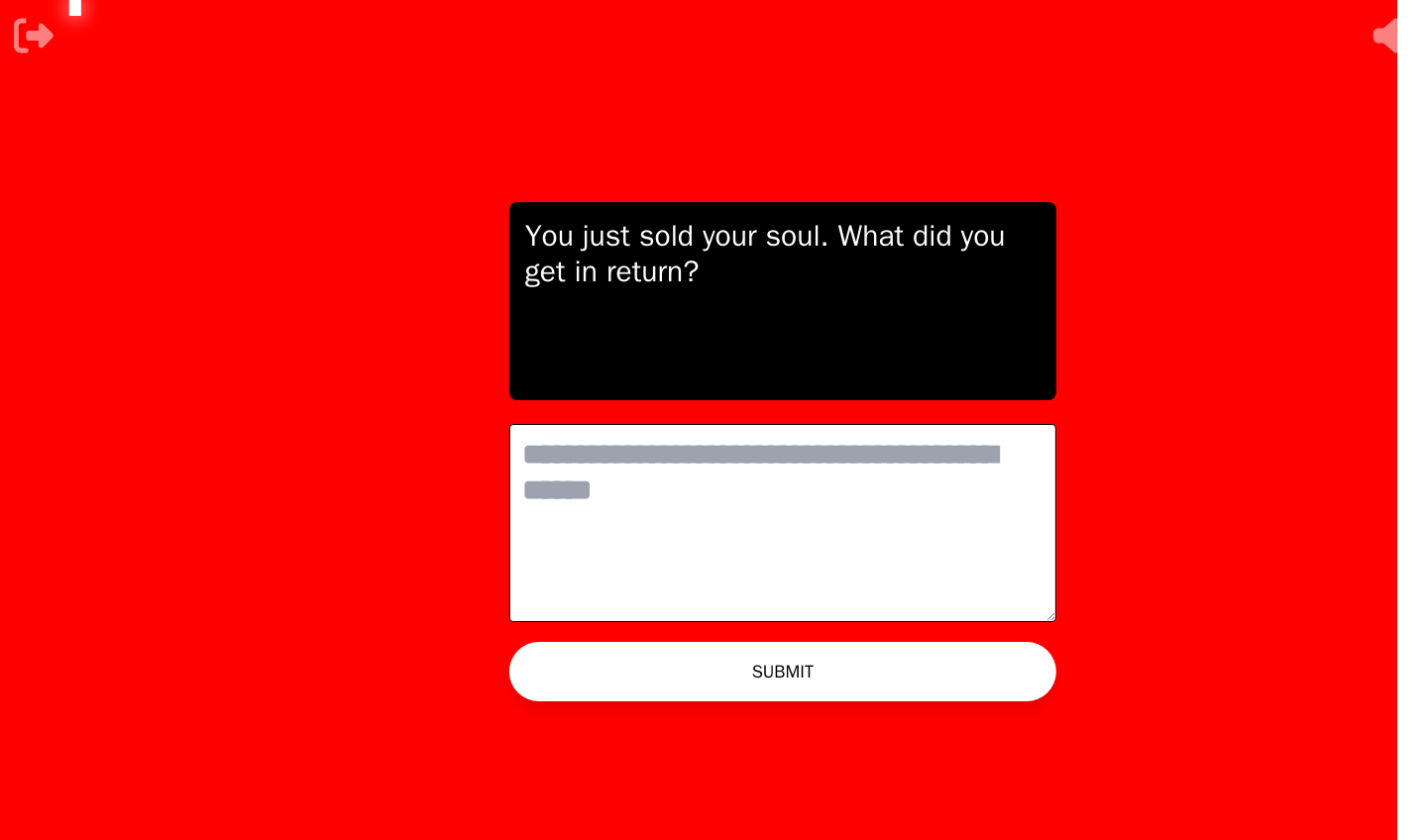 scroll, scrollTop: 0, scrollLeft: 0, axis: both 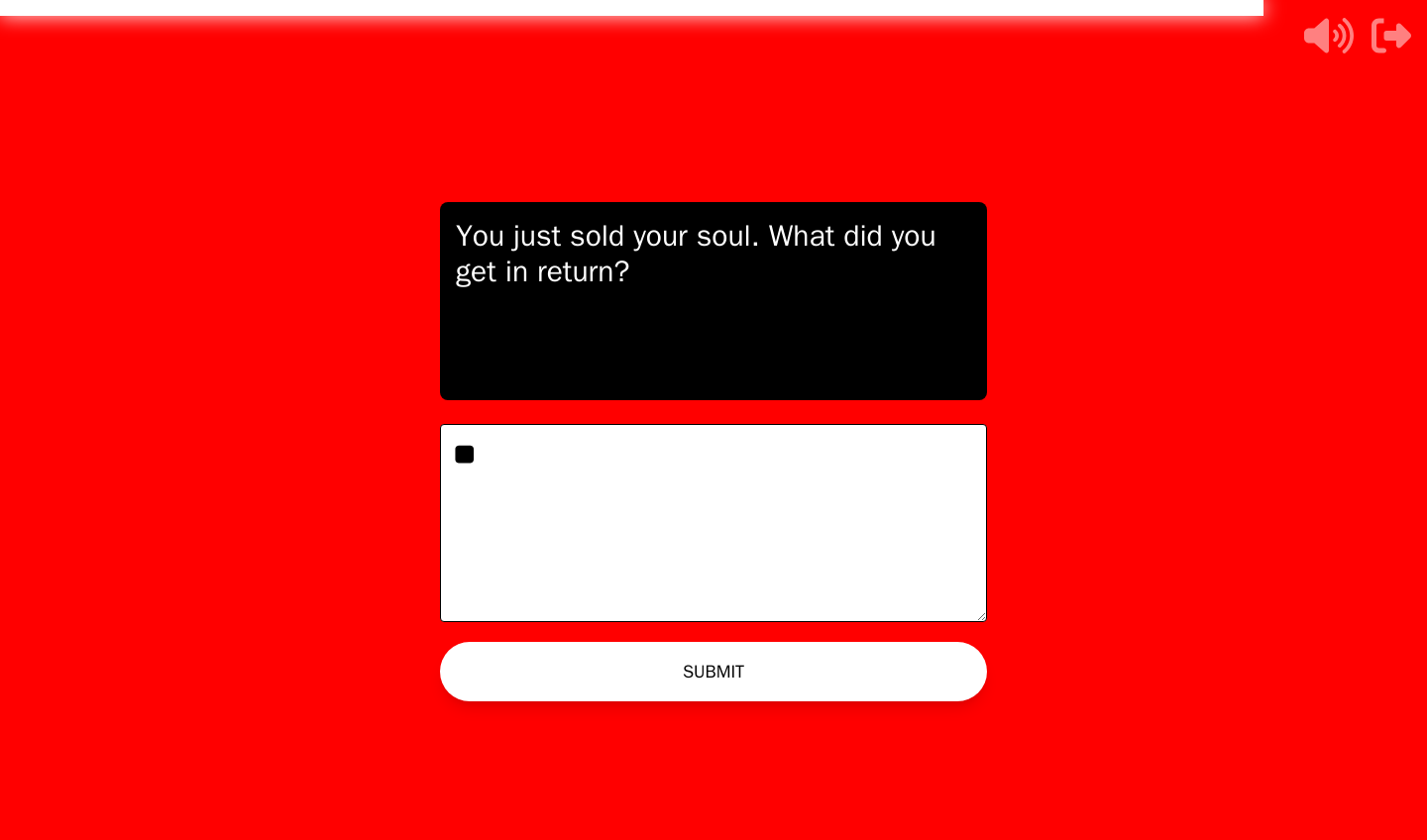 type on "*" 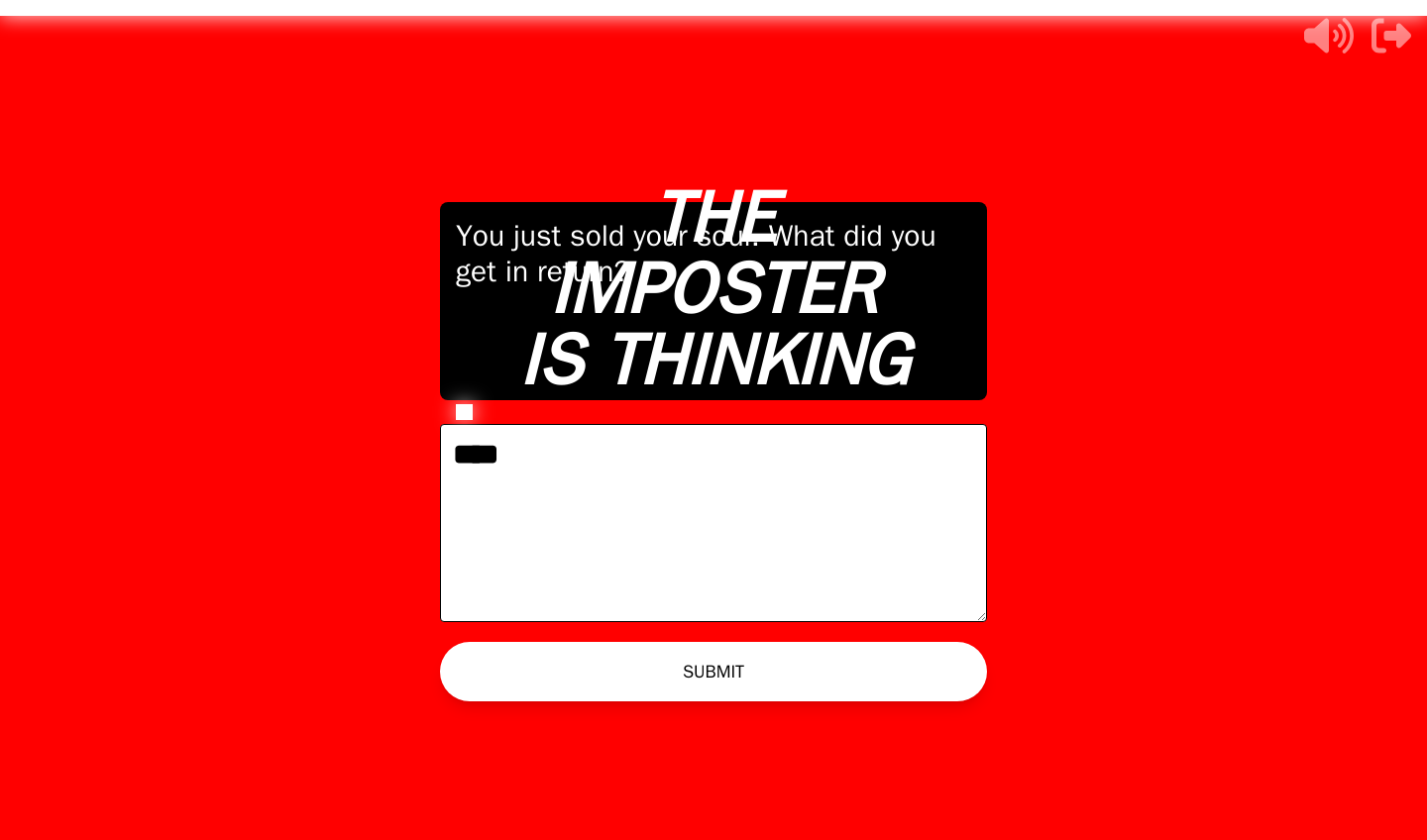 type on "*****" 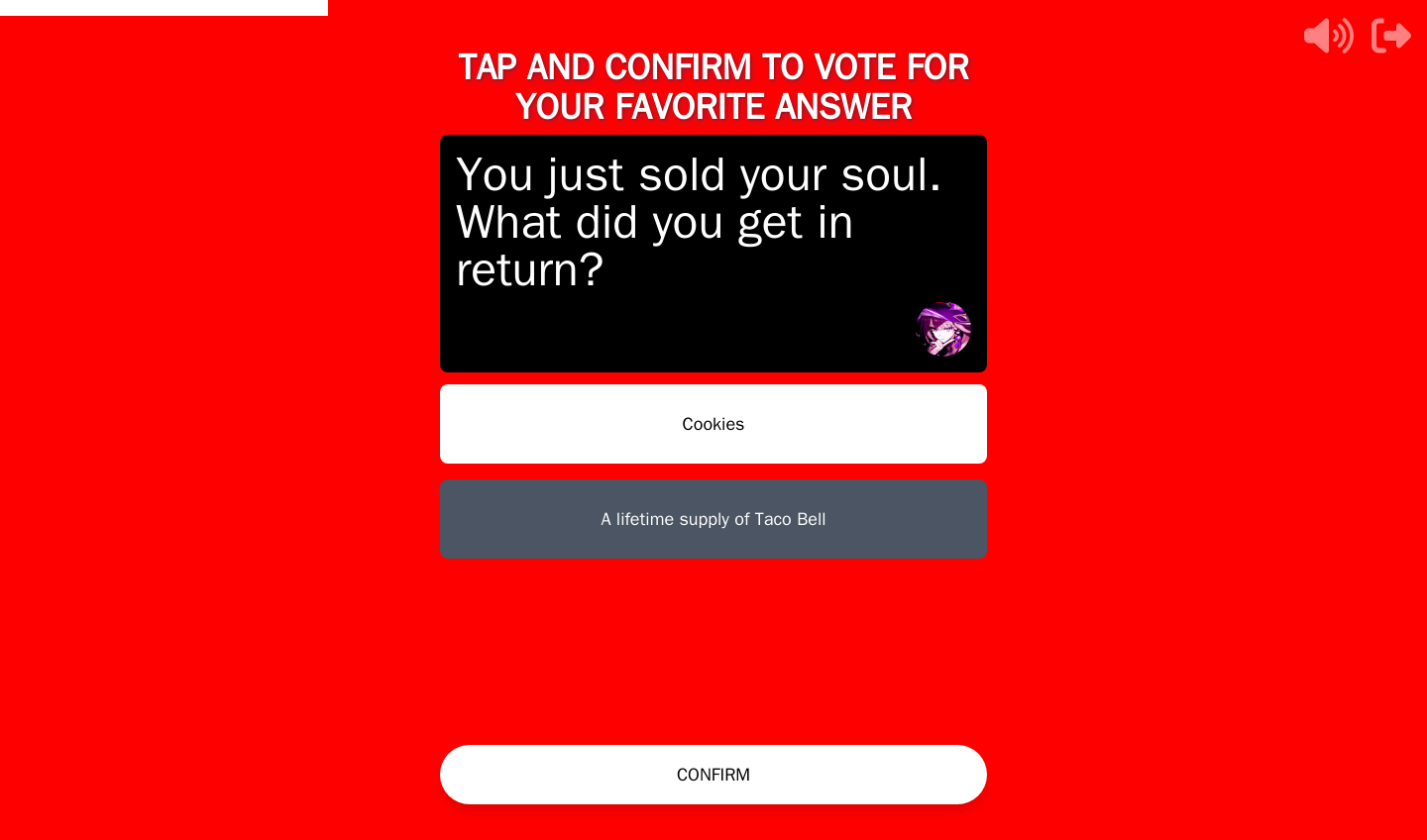 click on "A lifetime supply of Taco Bell" at bounding box center (714, 519) 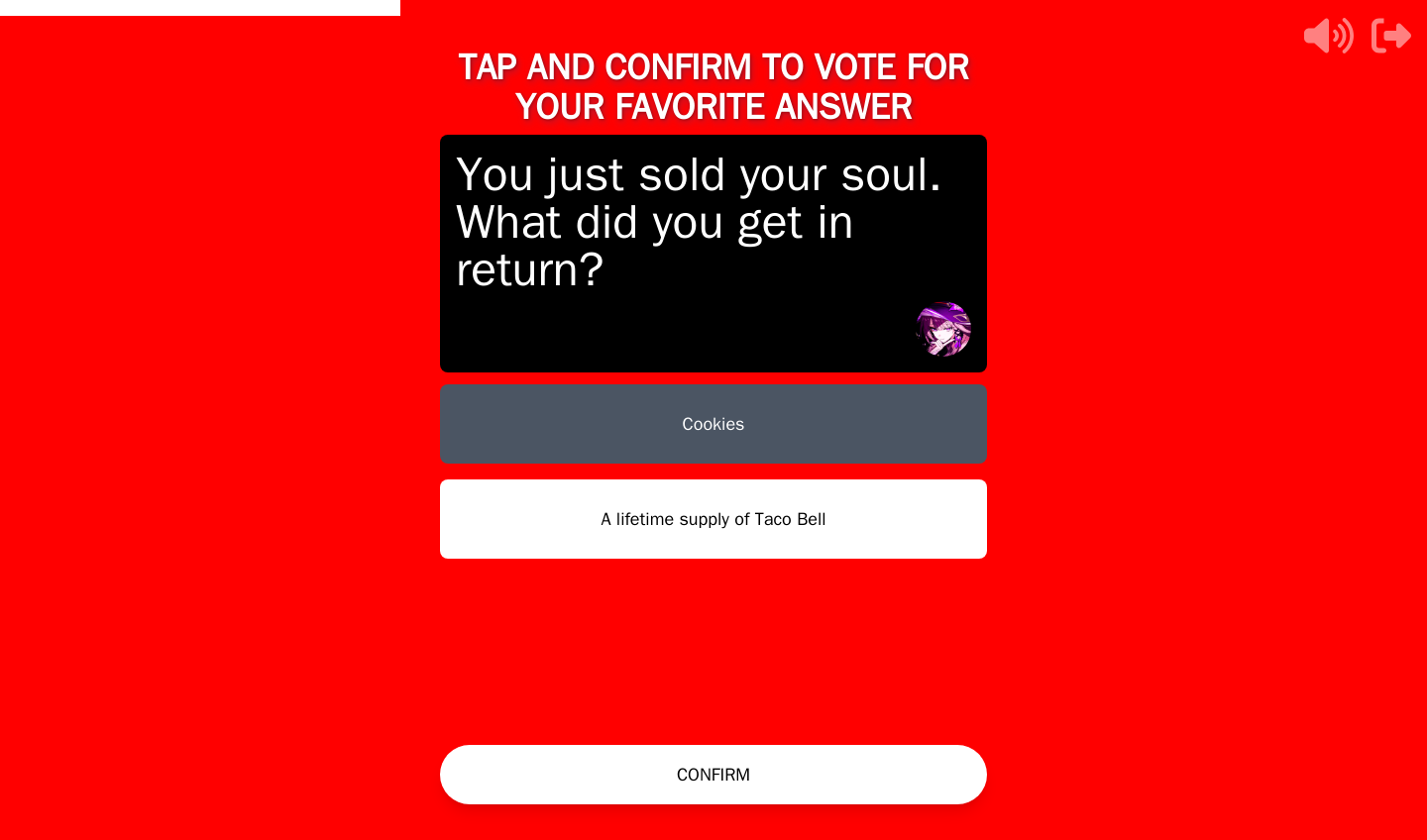 click on "CONFIRM" at bounding box center (714, 775) 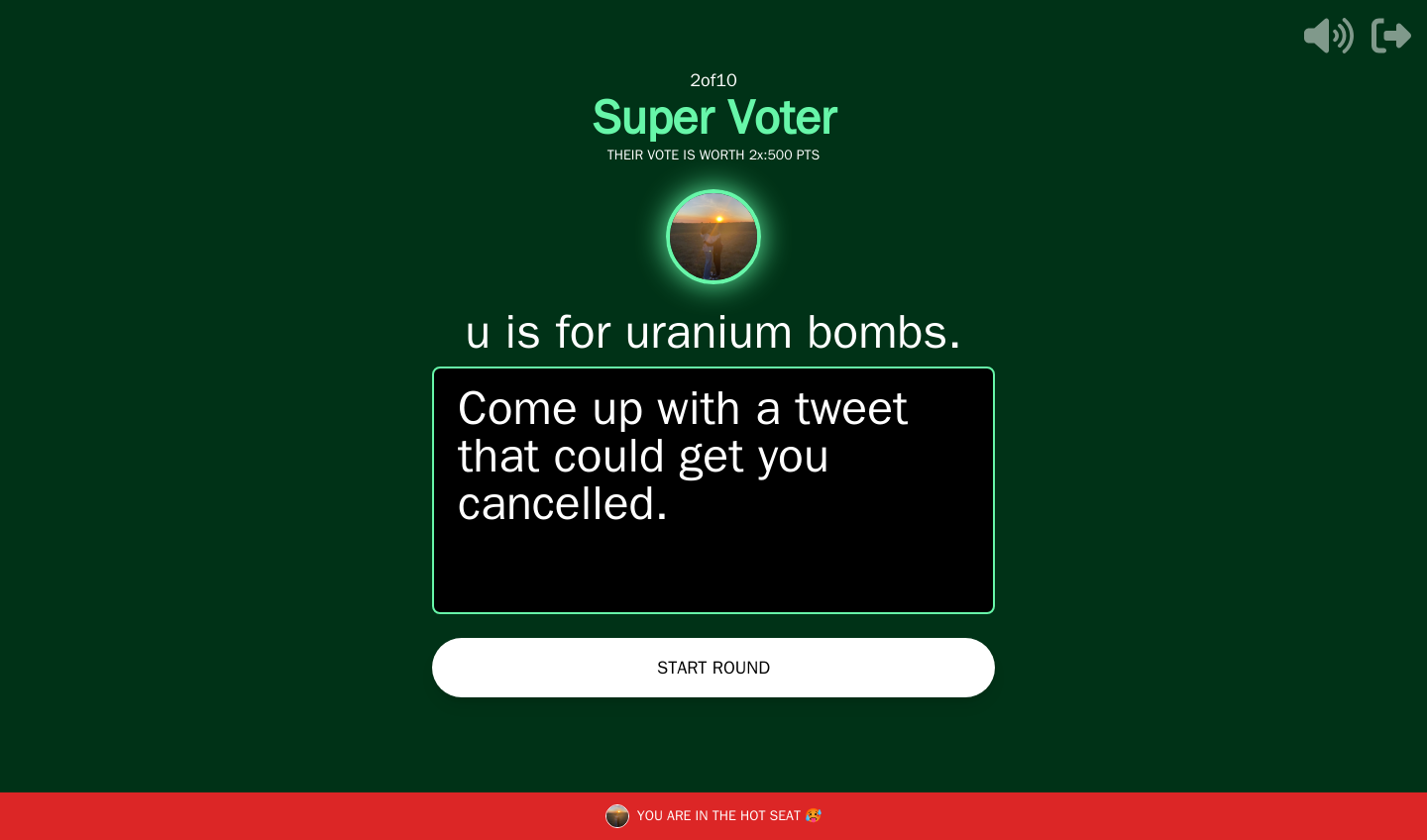 click on "START ROUND" at bounding box center (714, 668) 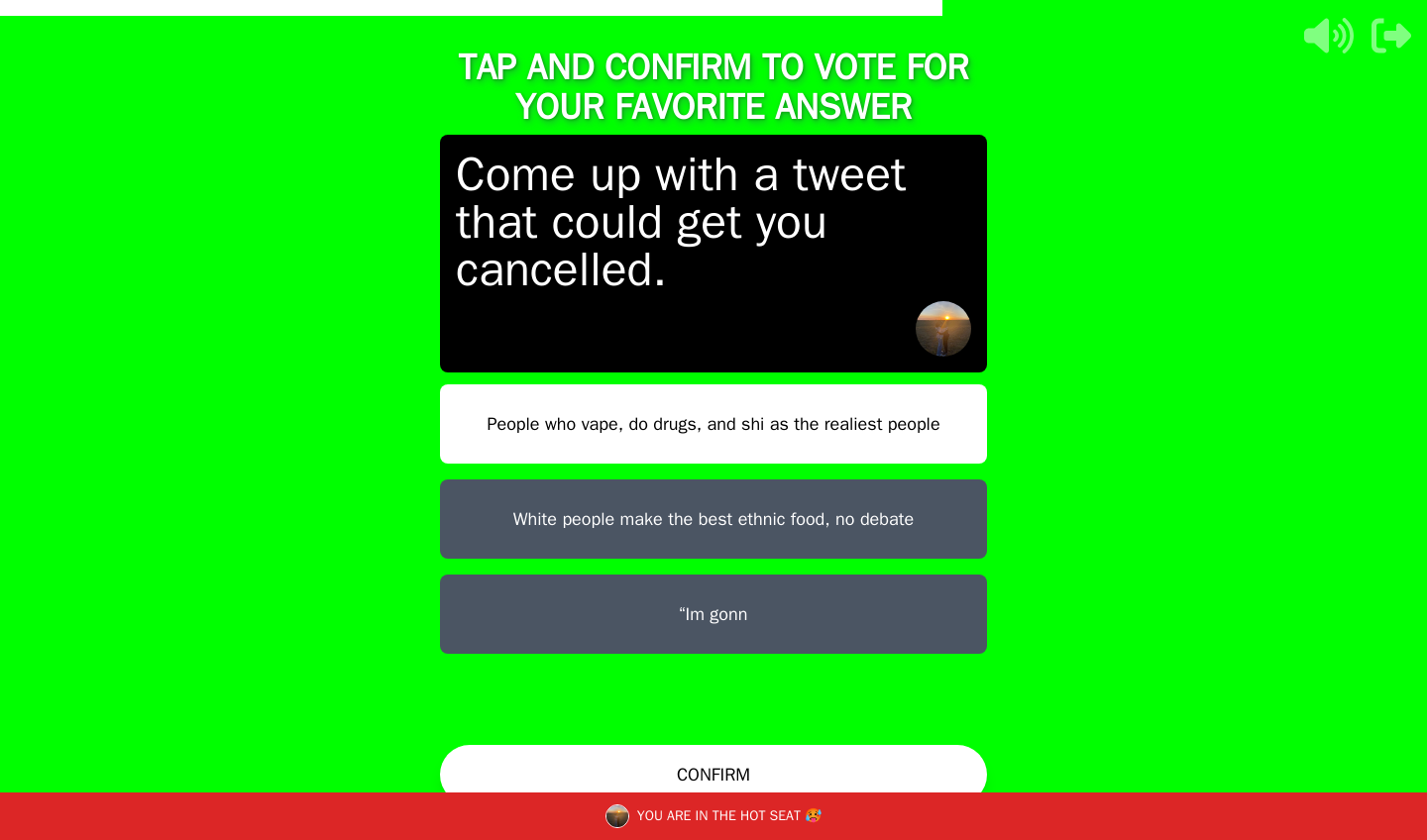 click on "“Im gonn" at bounding box center (714, 614) 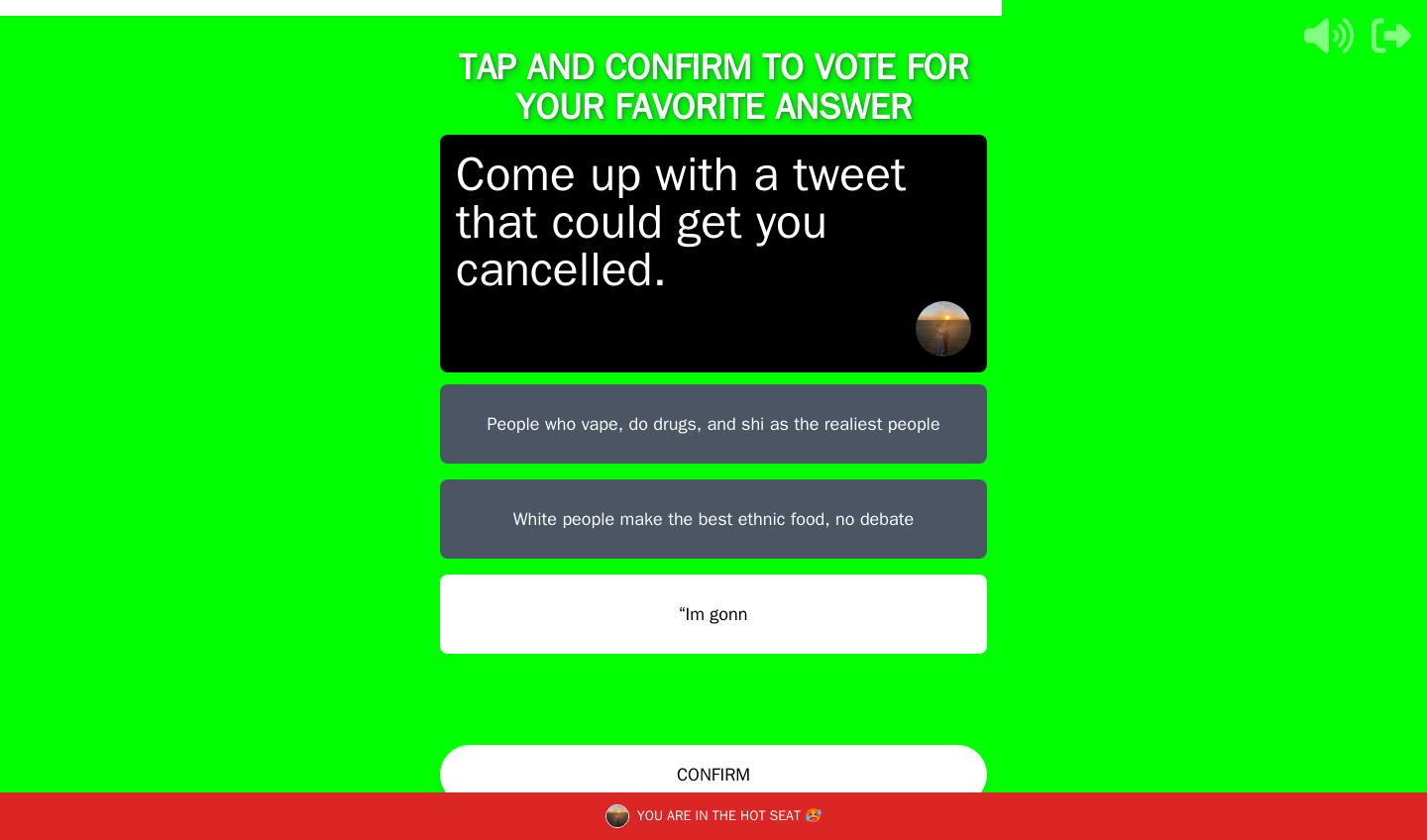 drag, startPoint x: 904, startPoint y: 771, endPoint x: 900, endPoint y: 755, distance: 16.492423 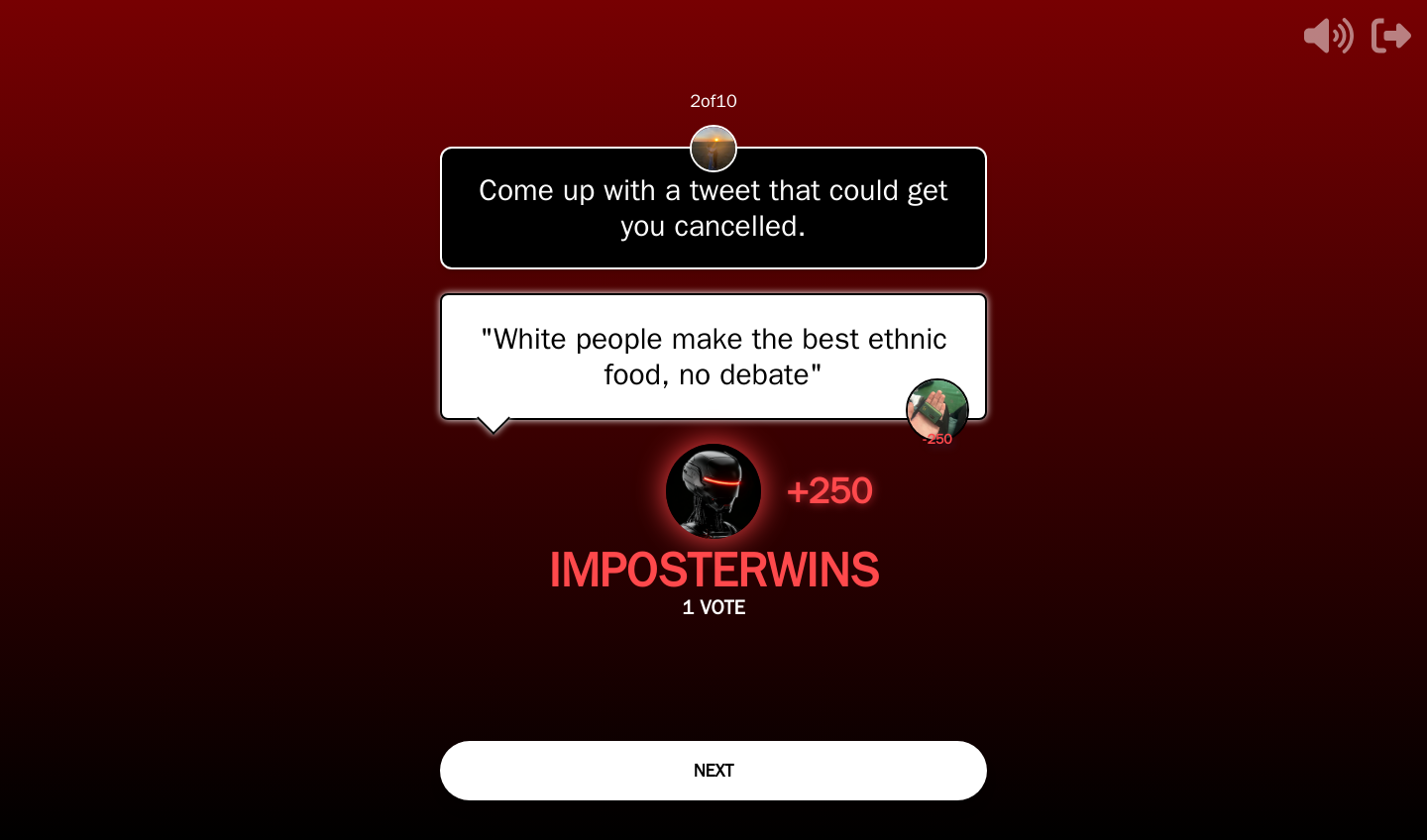 click on "NEXT" at bounding box center [714, 771] 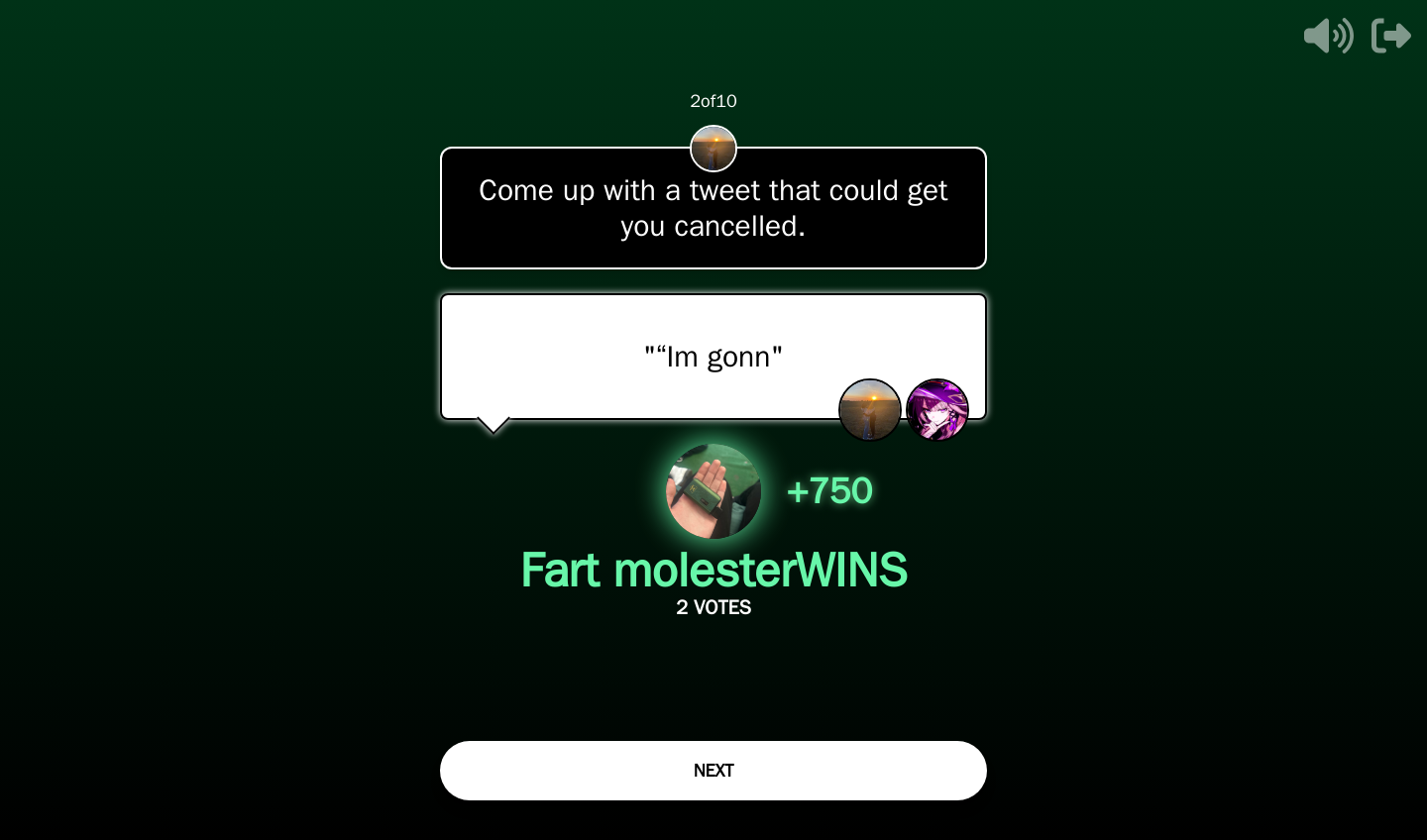 click on "NEXT" at bounding box center (714, 771) 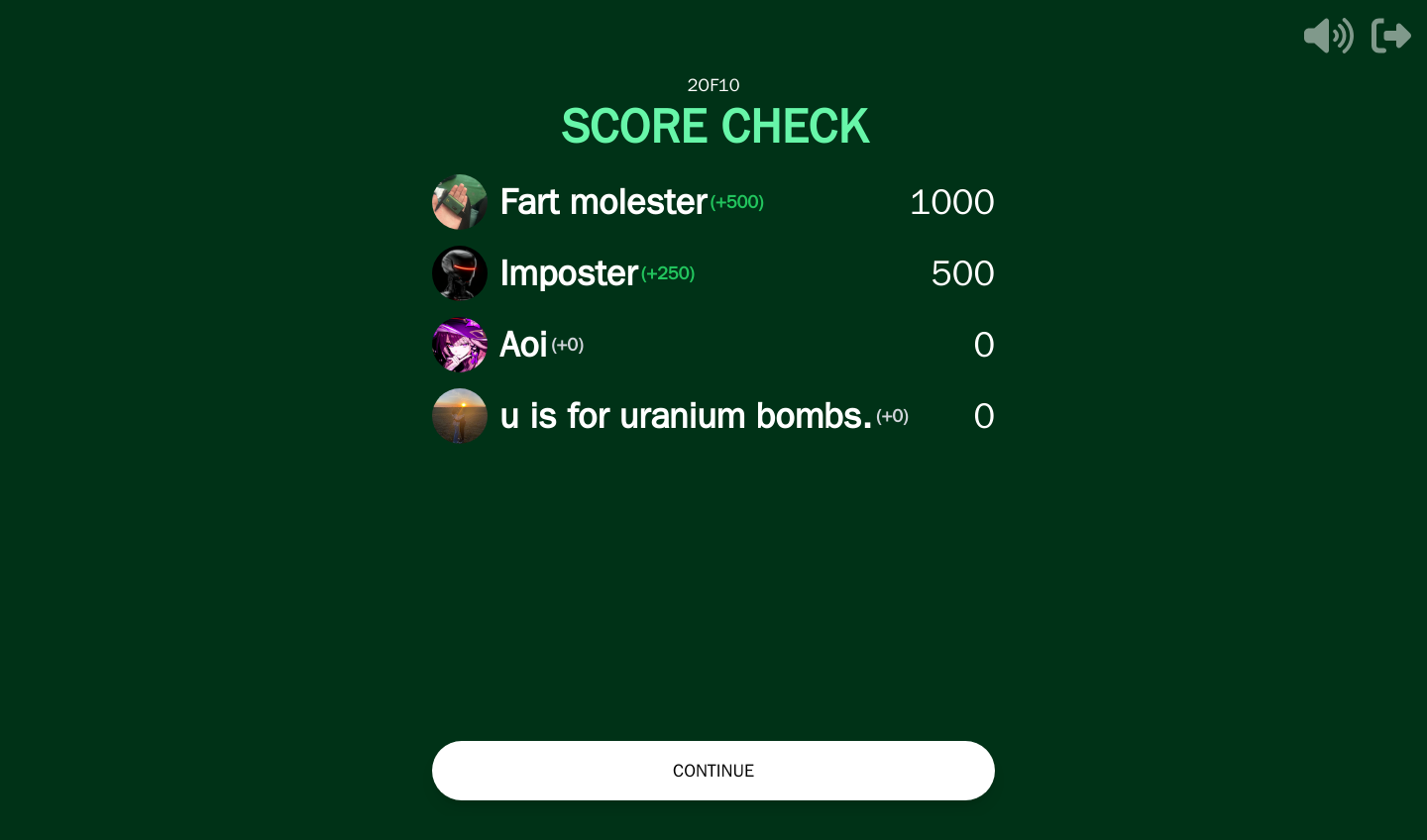 drag, startPoint x: 837, startPoint y: 750, endPoint x: 838, endPoint y: 739, distance: 11.045361 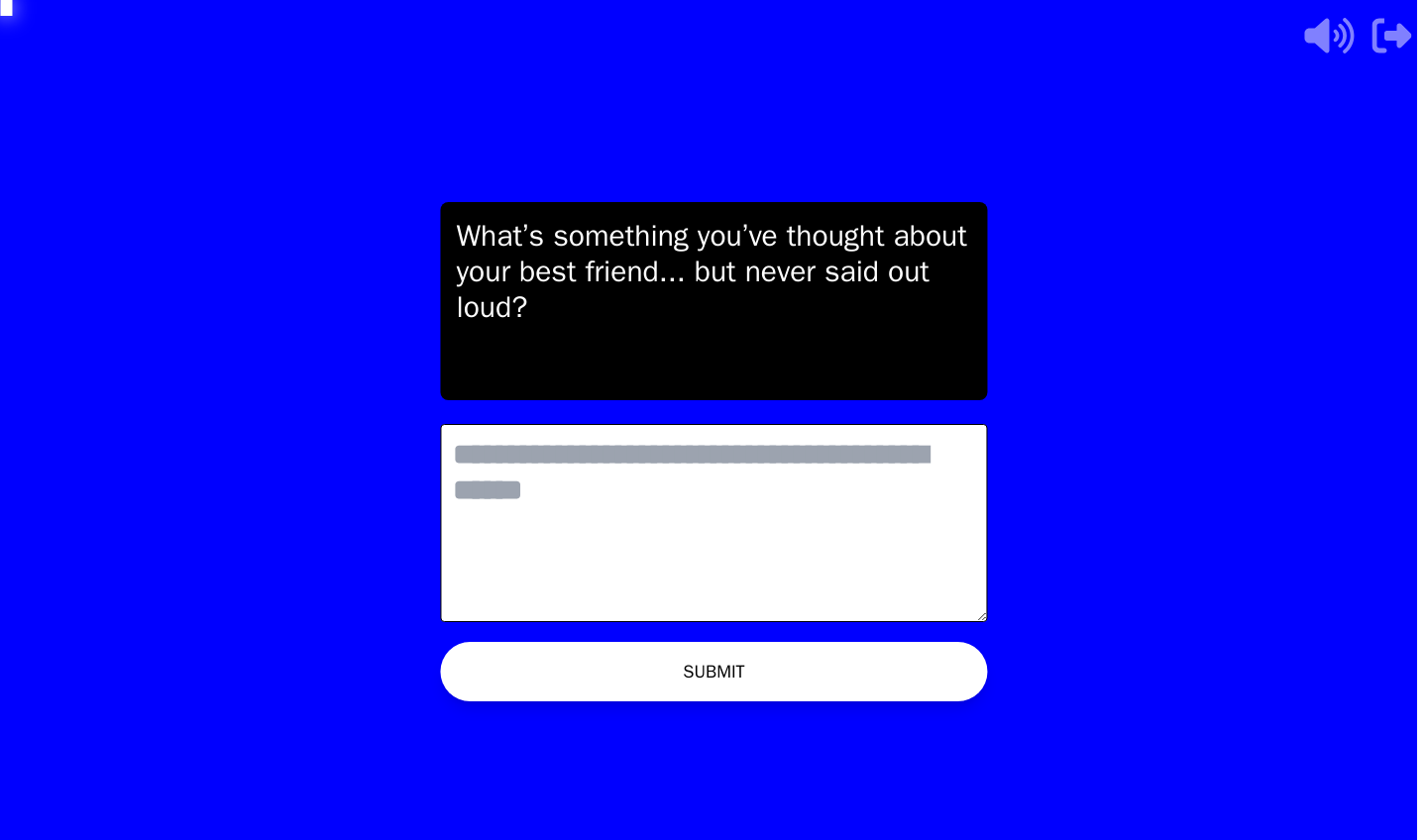 scroll, scrollTop: 0, scrollLeft: 0, axis: both 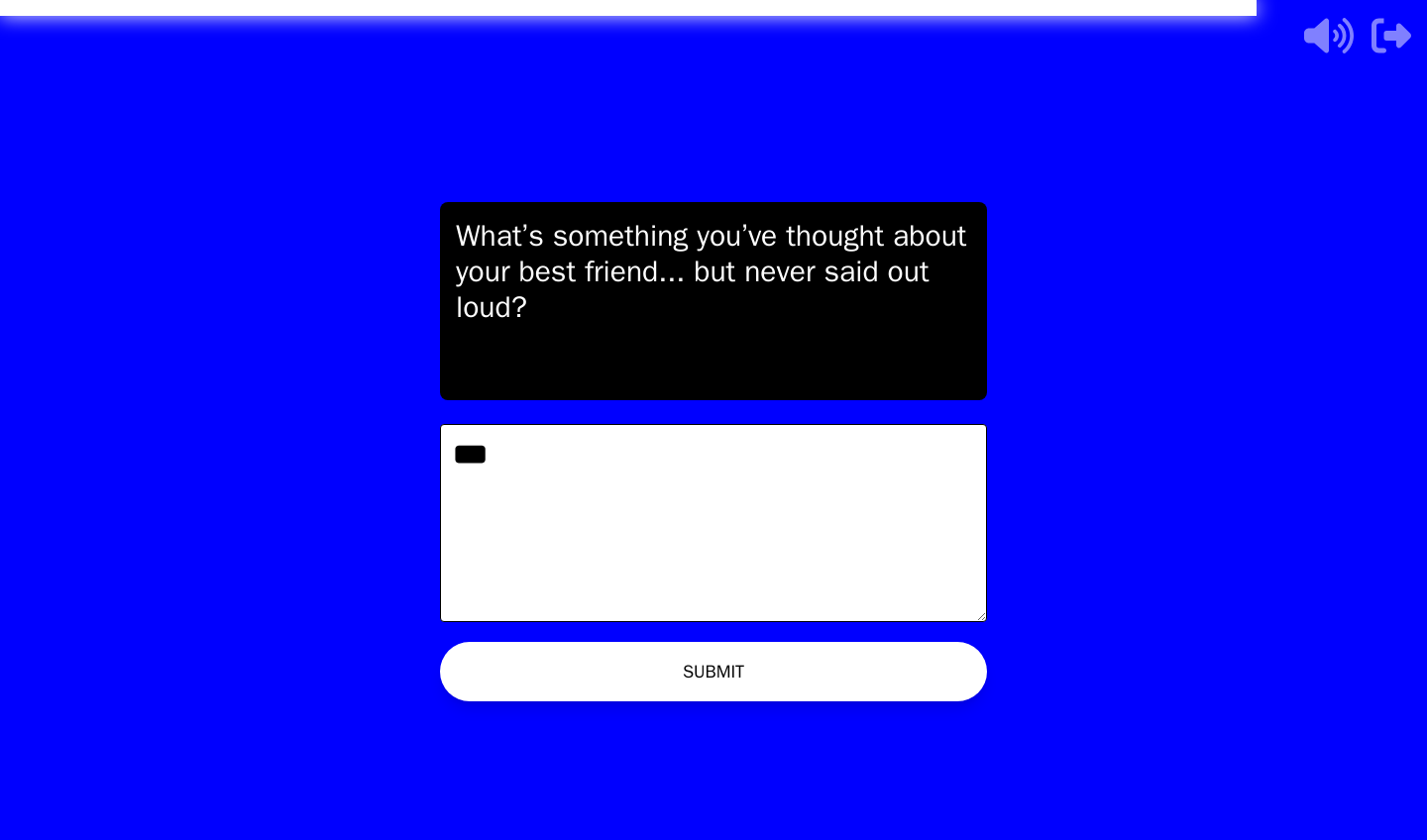 type on "***" 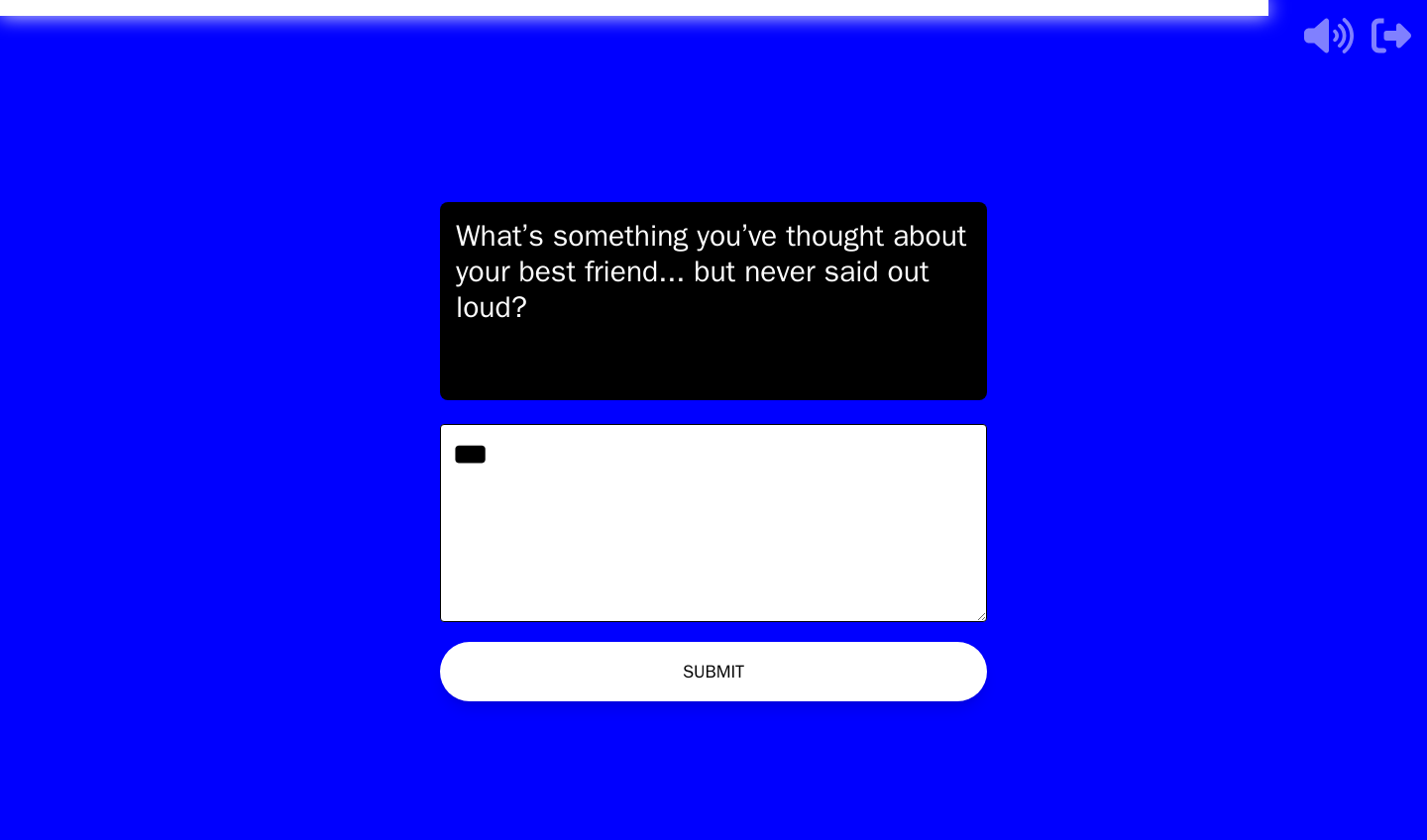 drag, startPoint x: 916, startPoint y: 674, endPoint x: 921, endPoint y: 658, distance: 16.763055 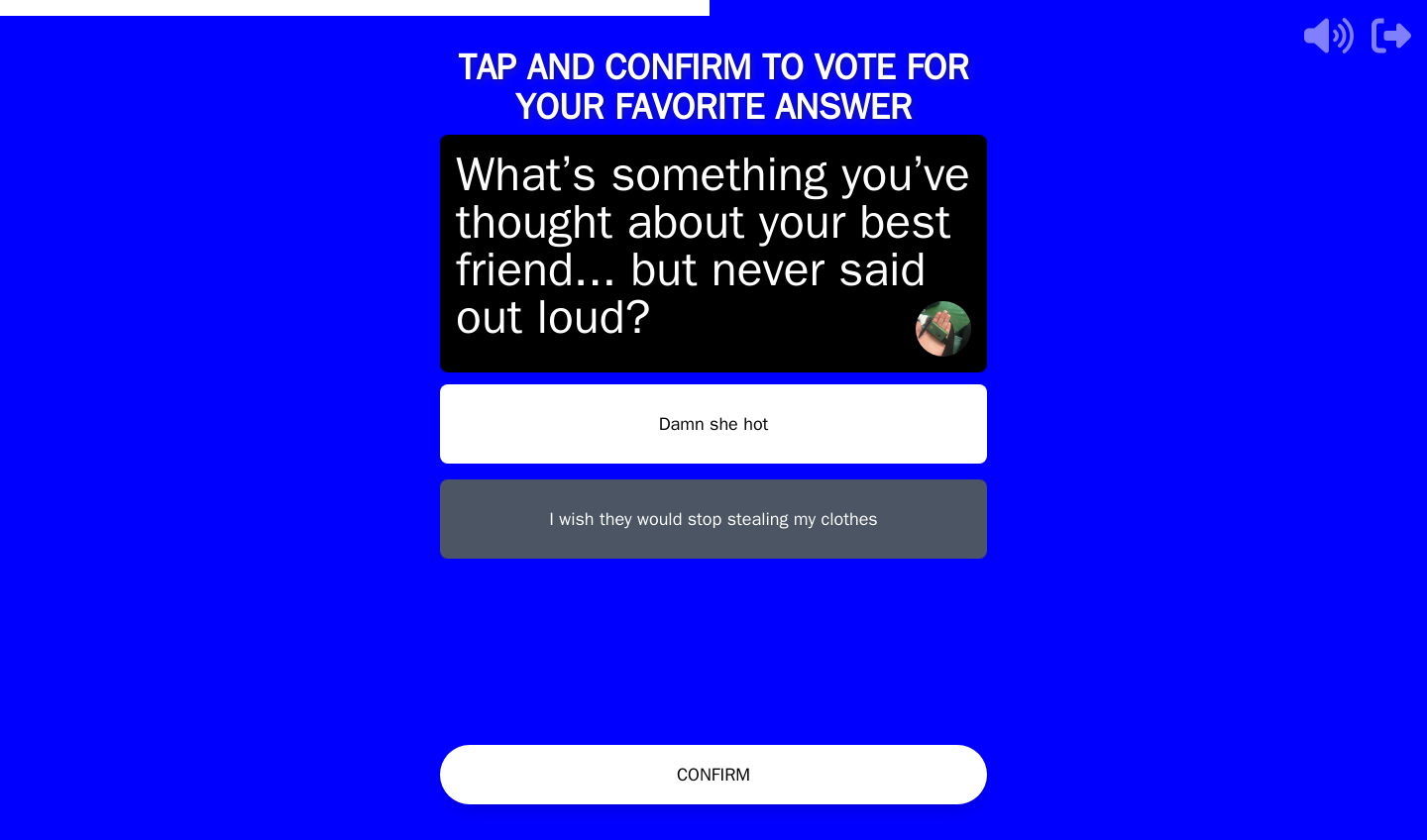 click on "CONFIRM" at bounding box center (714, 775) 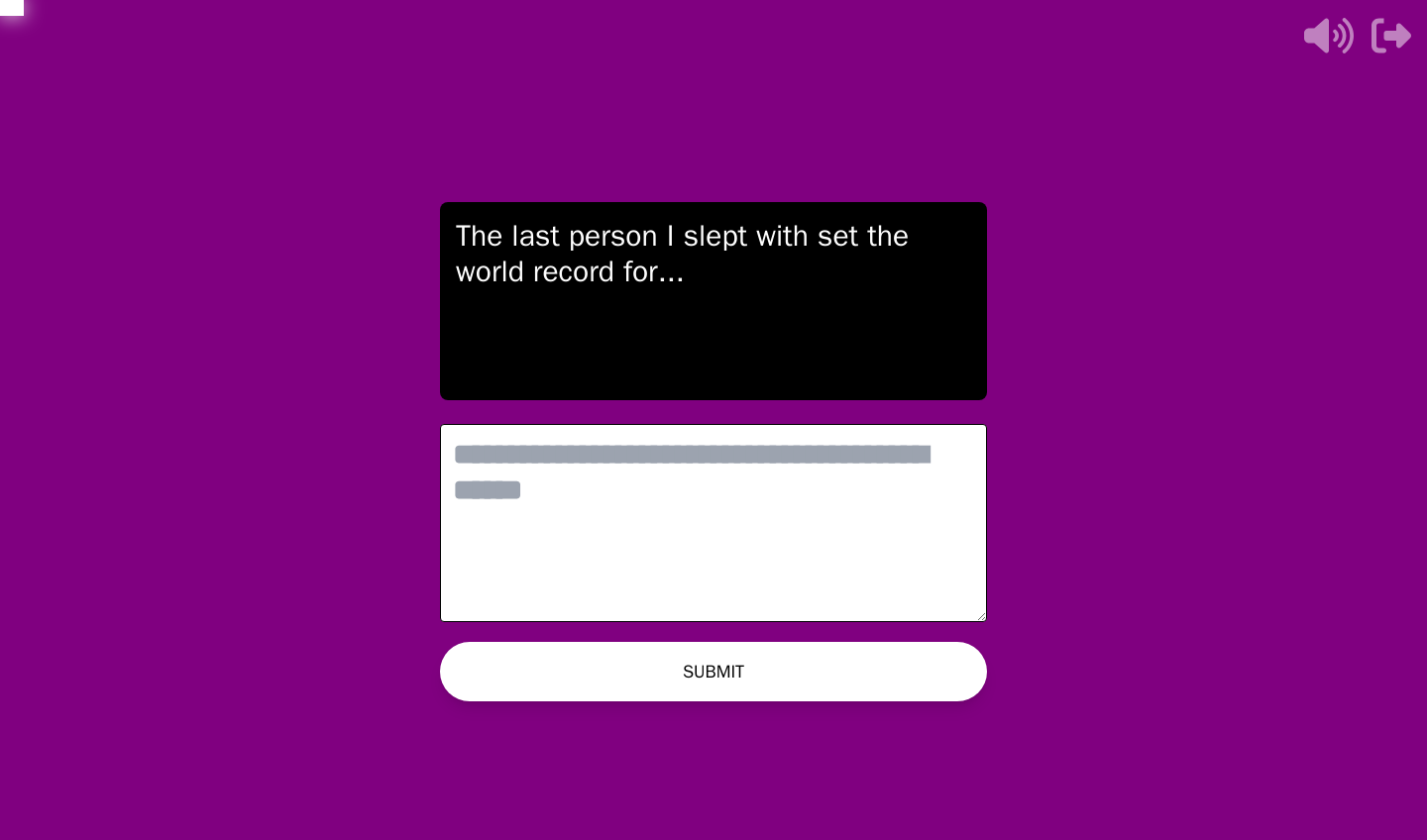 scroll, scrollTop: 0, scrollLeft: 0, axis: both 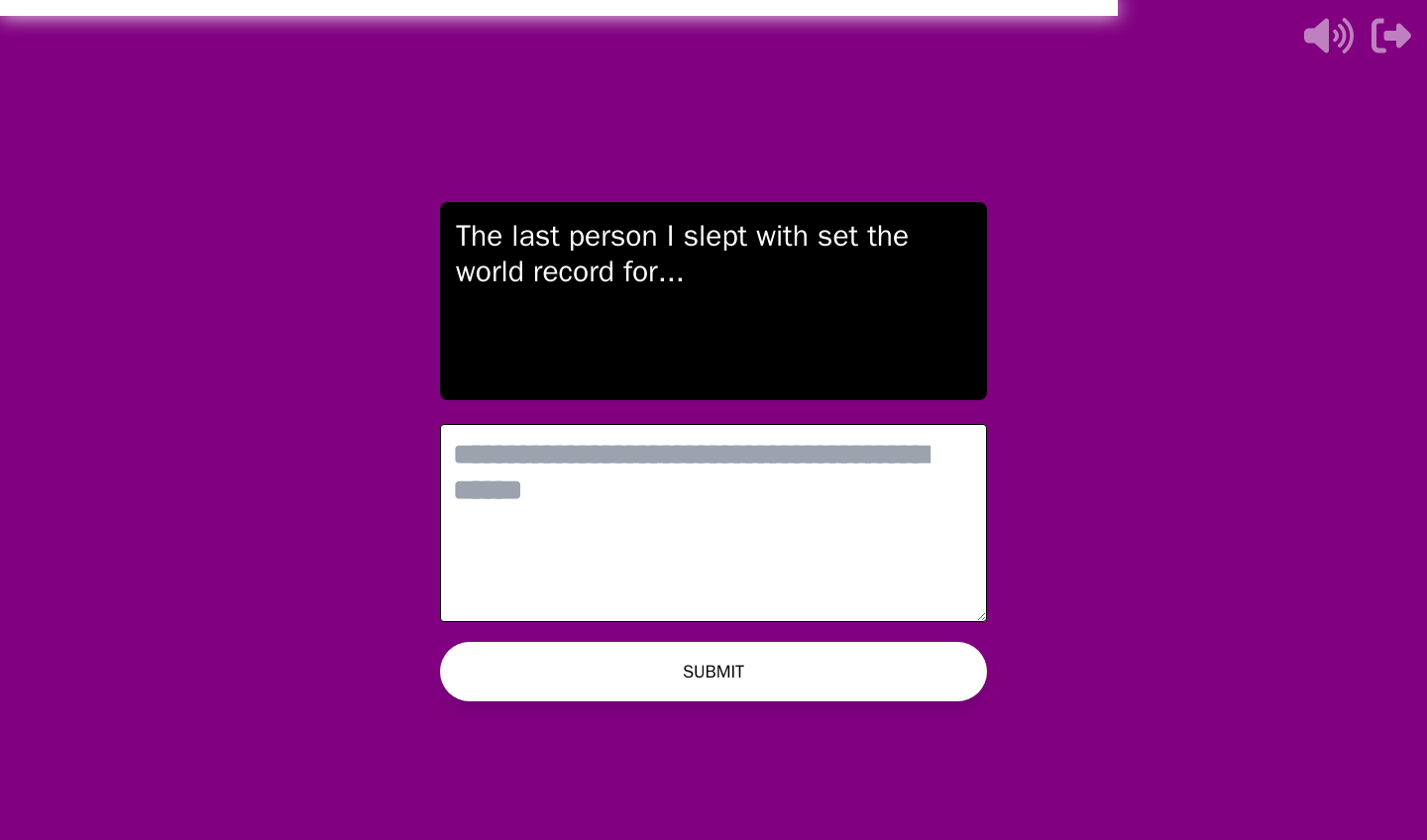 click at bounding box center [714, 523] 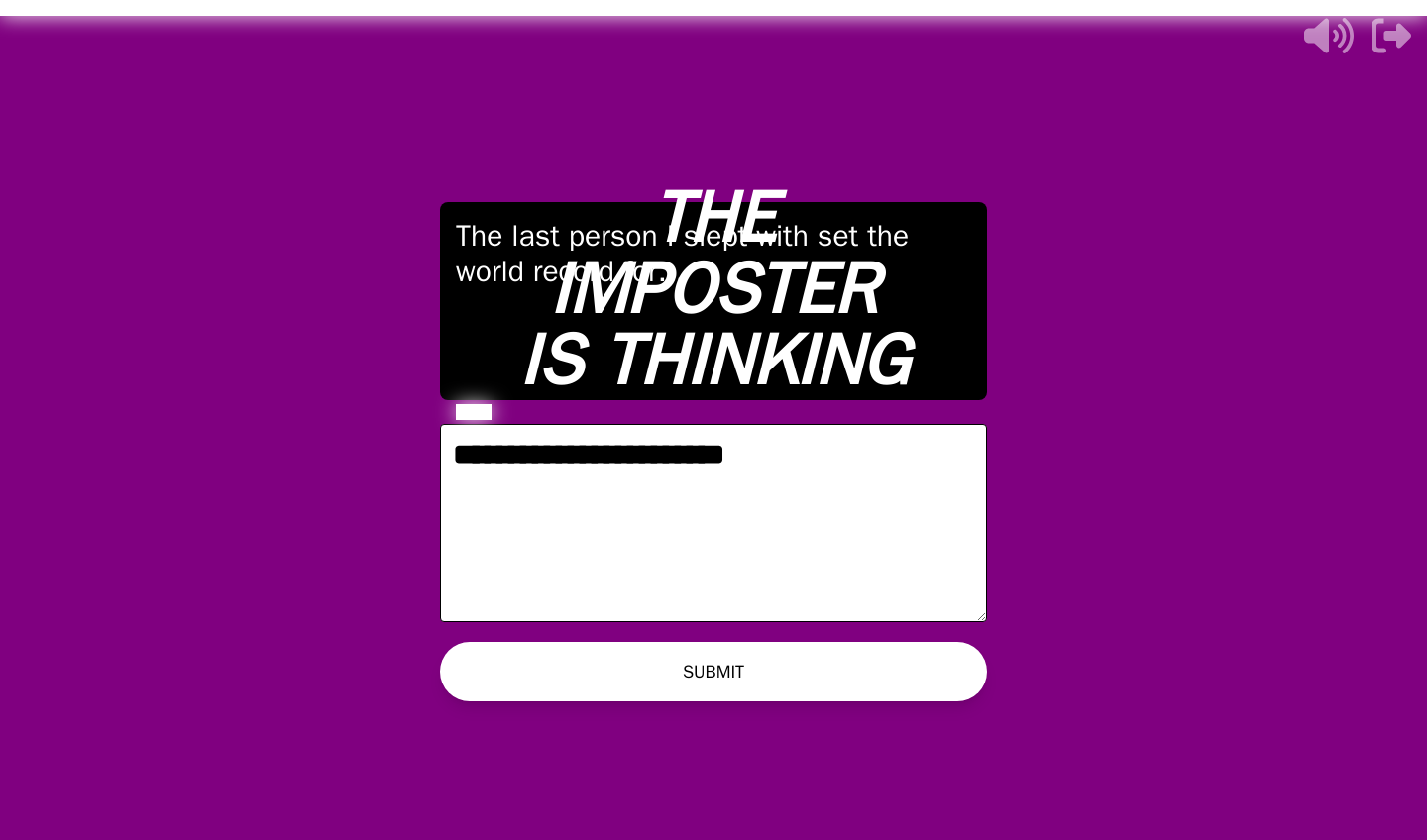 type on "**********" 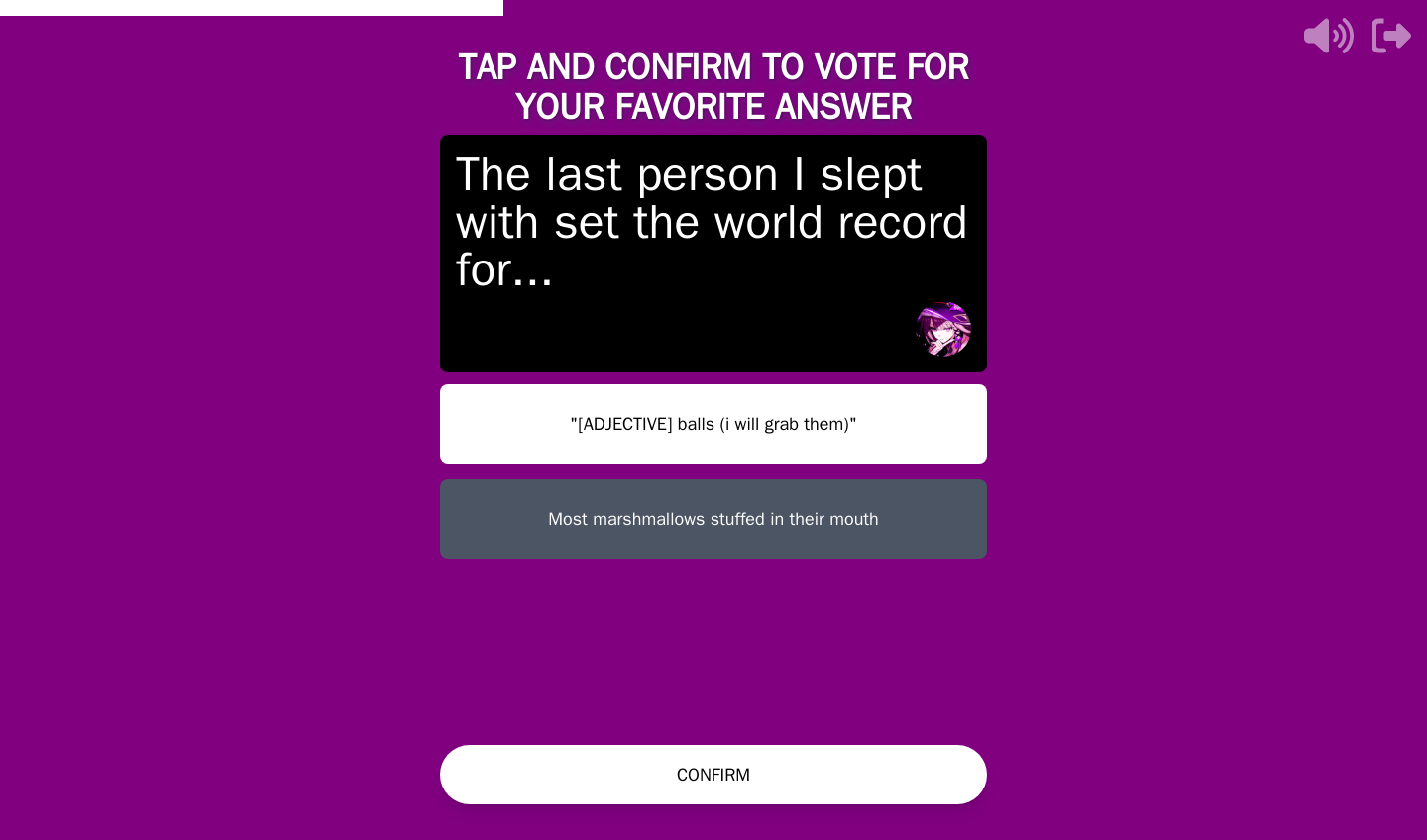 drag, startPoint x: 1422, startPoint y: 839, endPoint x: 723, endPoint y: 760, distance: 703.4501 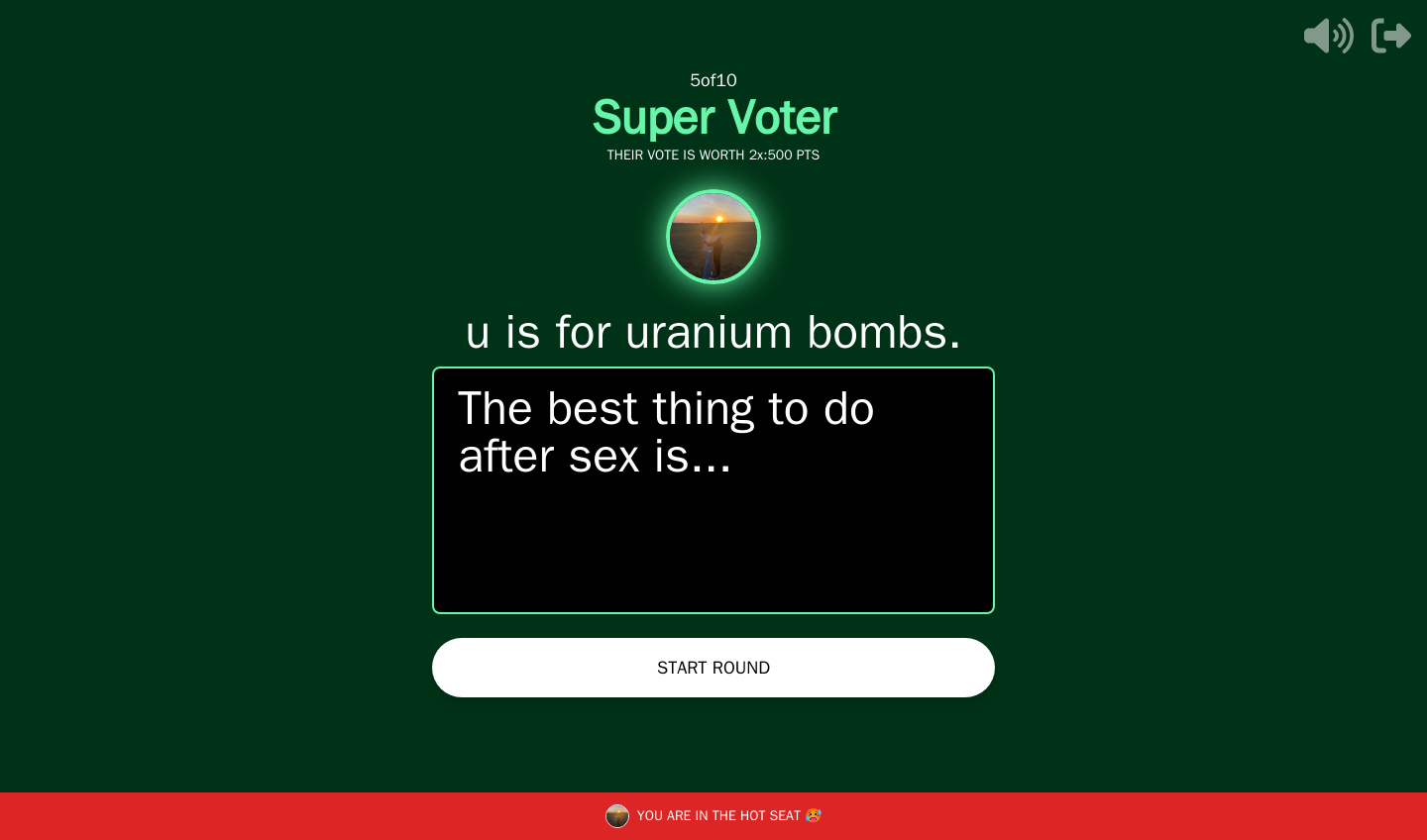 click on "START ROUND" at bounding box center (714, 668) 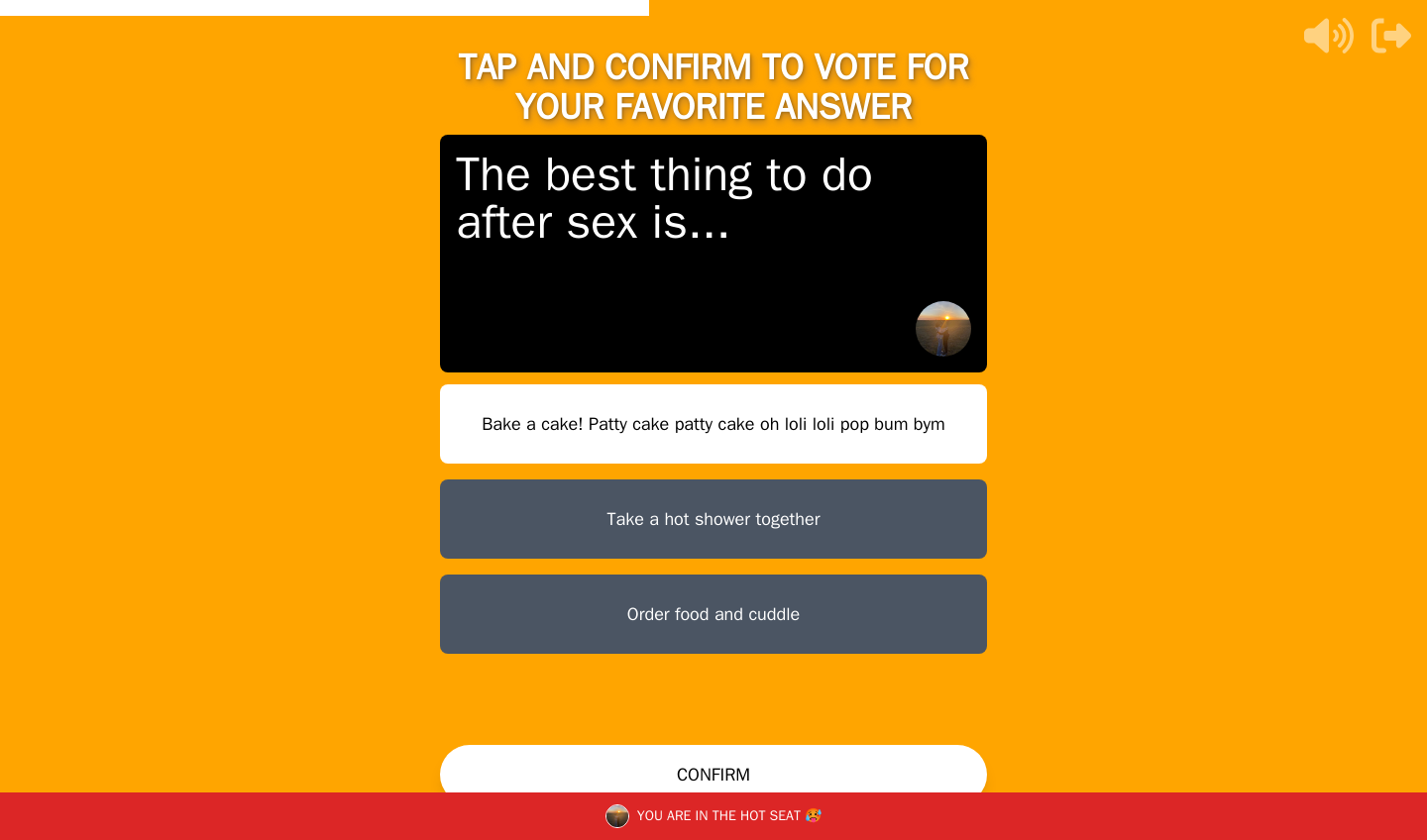 click on "CONFIRM" at bounding box center [714, 775] 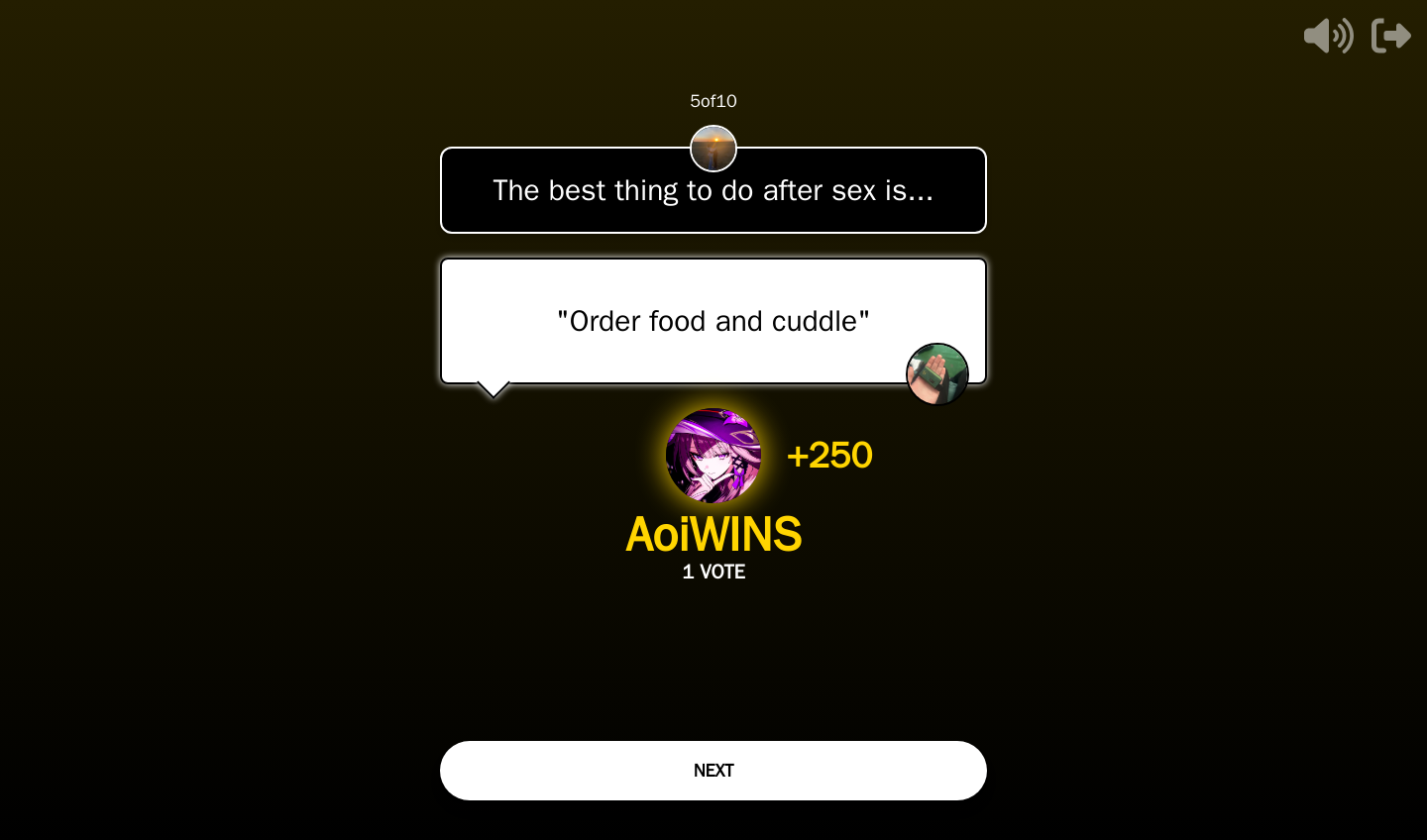 click on "NEXT" at bounding box center [714, 771] 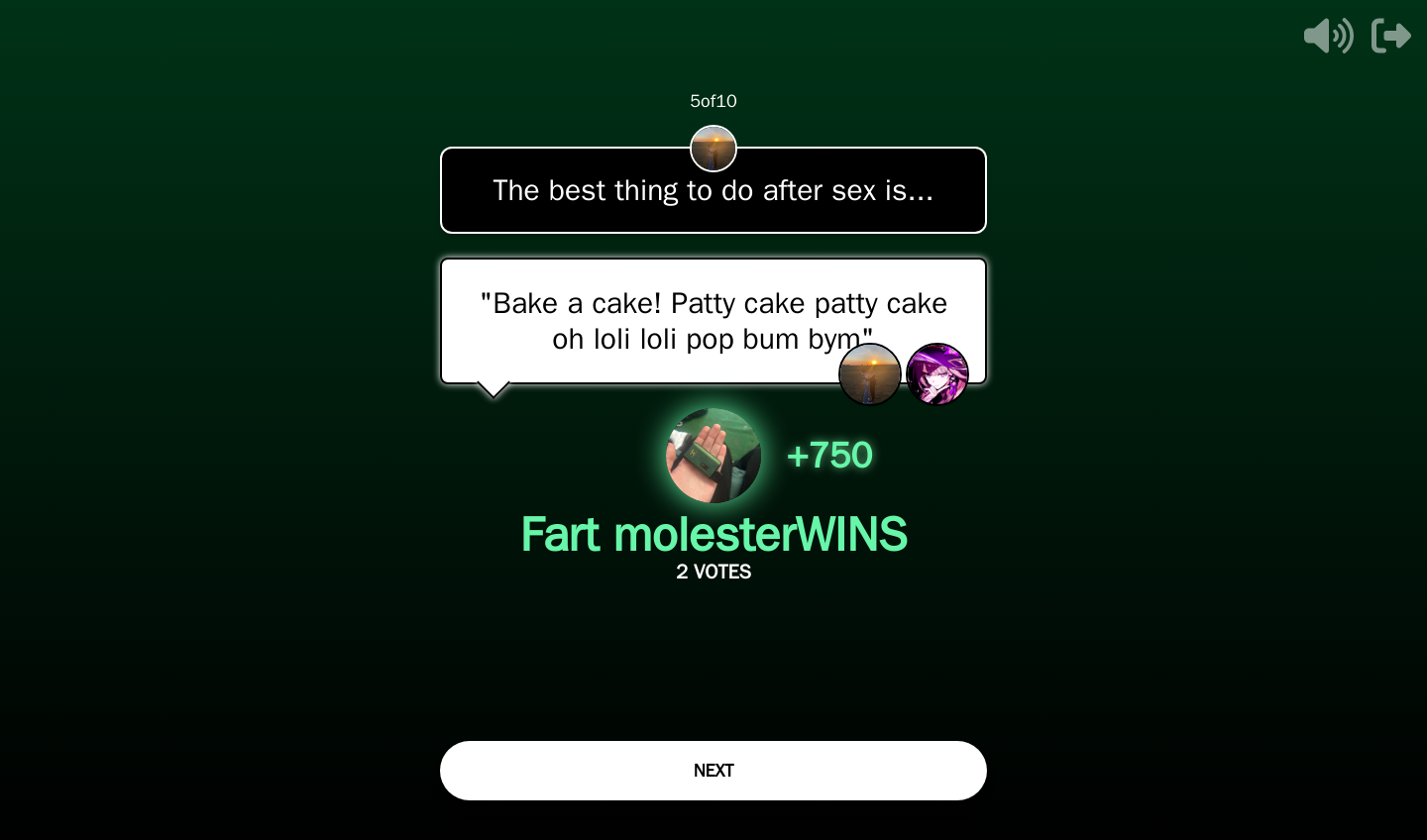 drag, startPoint x: 691, startPoint y: 773, endPoint x: 634, endPoint y: 791, distance: 59.774577 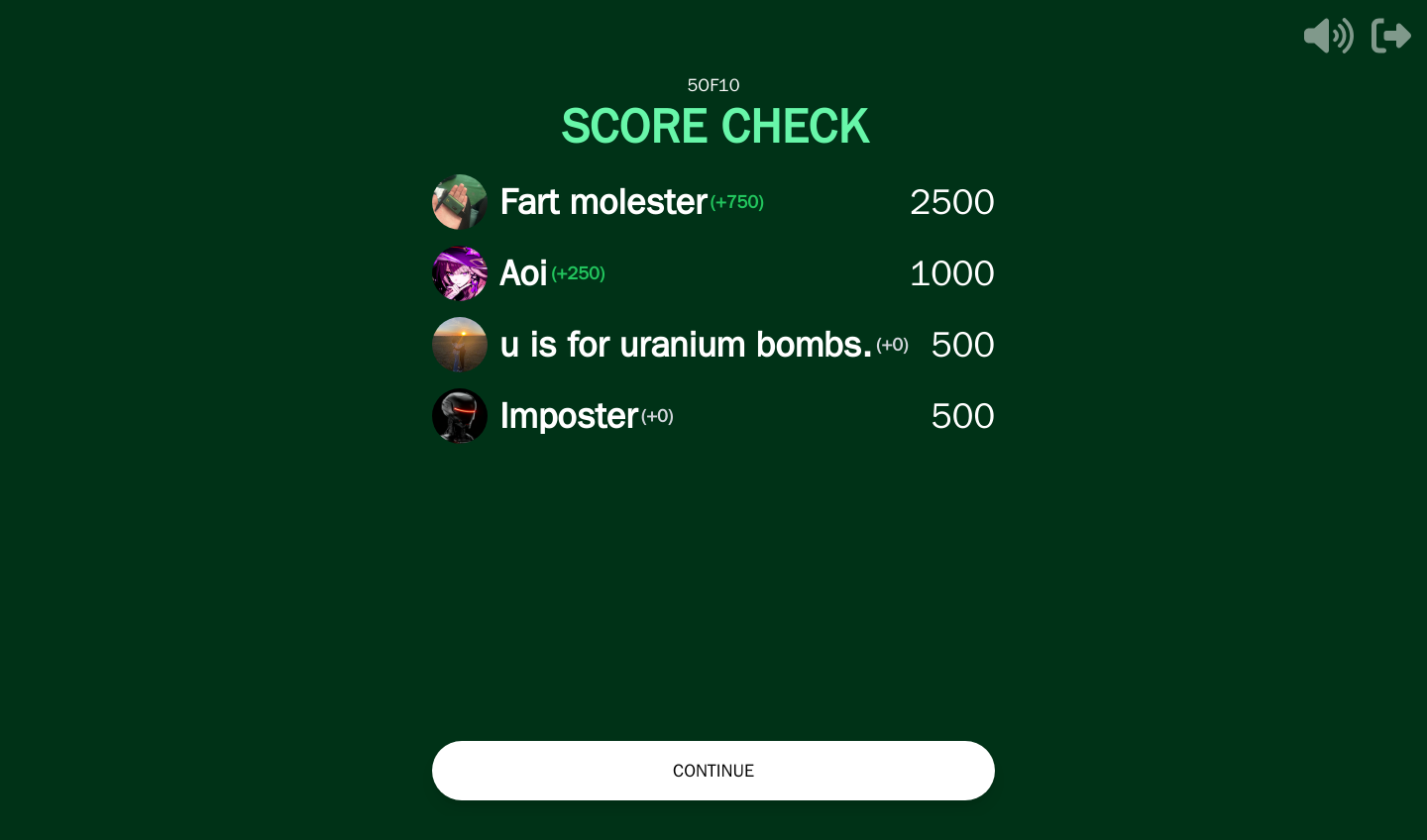 click on "CONTINUE" at bounding box center [714, 771] 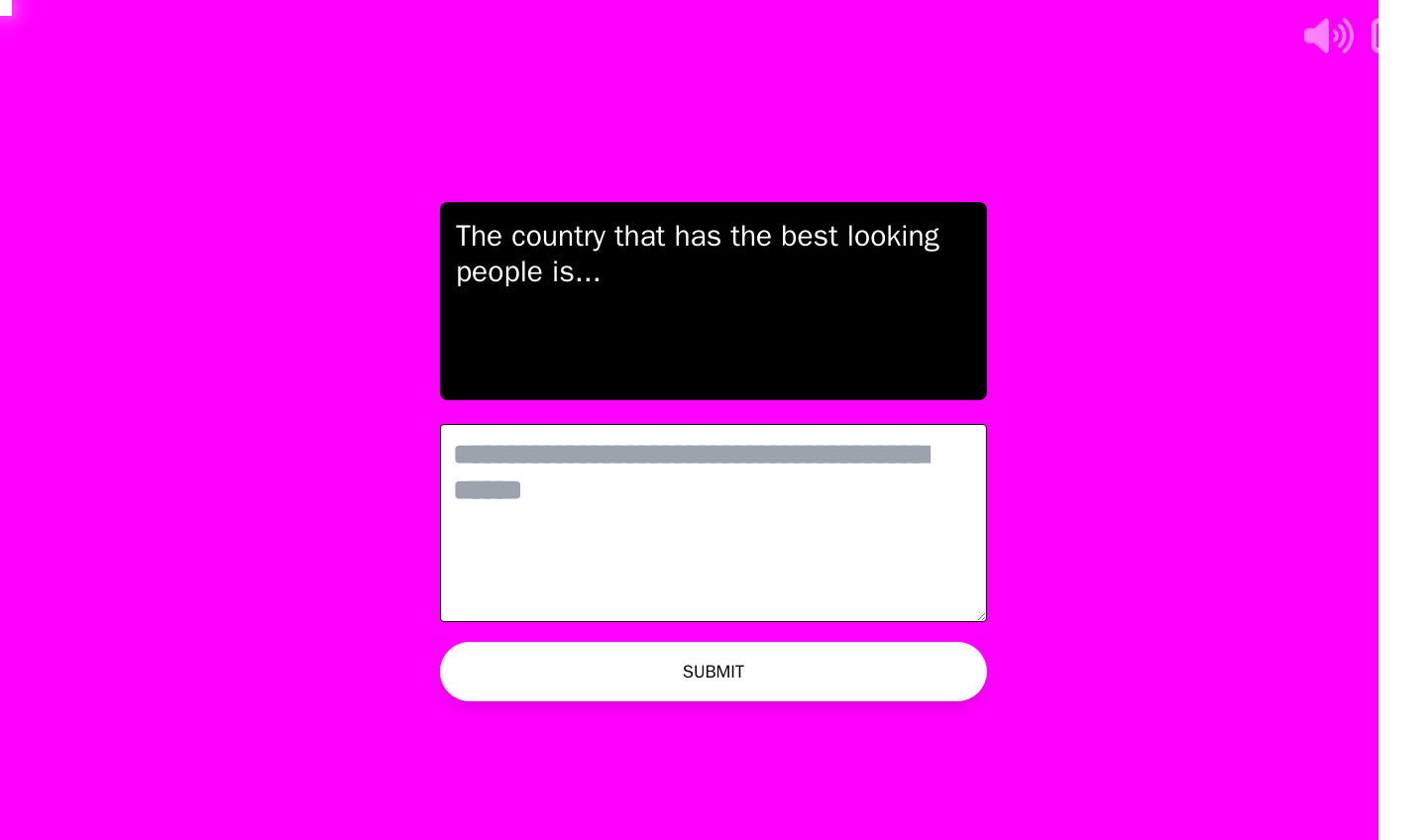 scroll, scrollTop: 0, scrollLeft: 0, axis: both 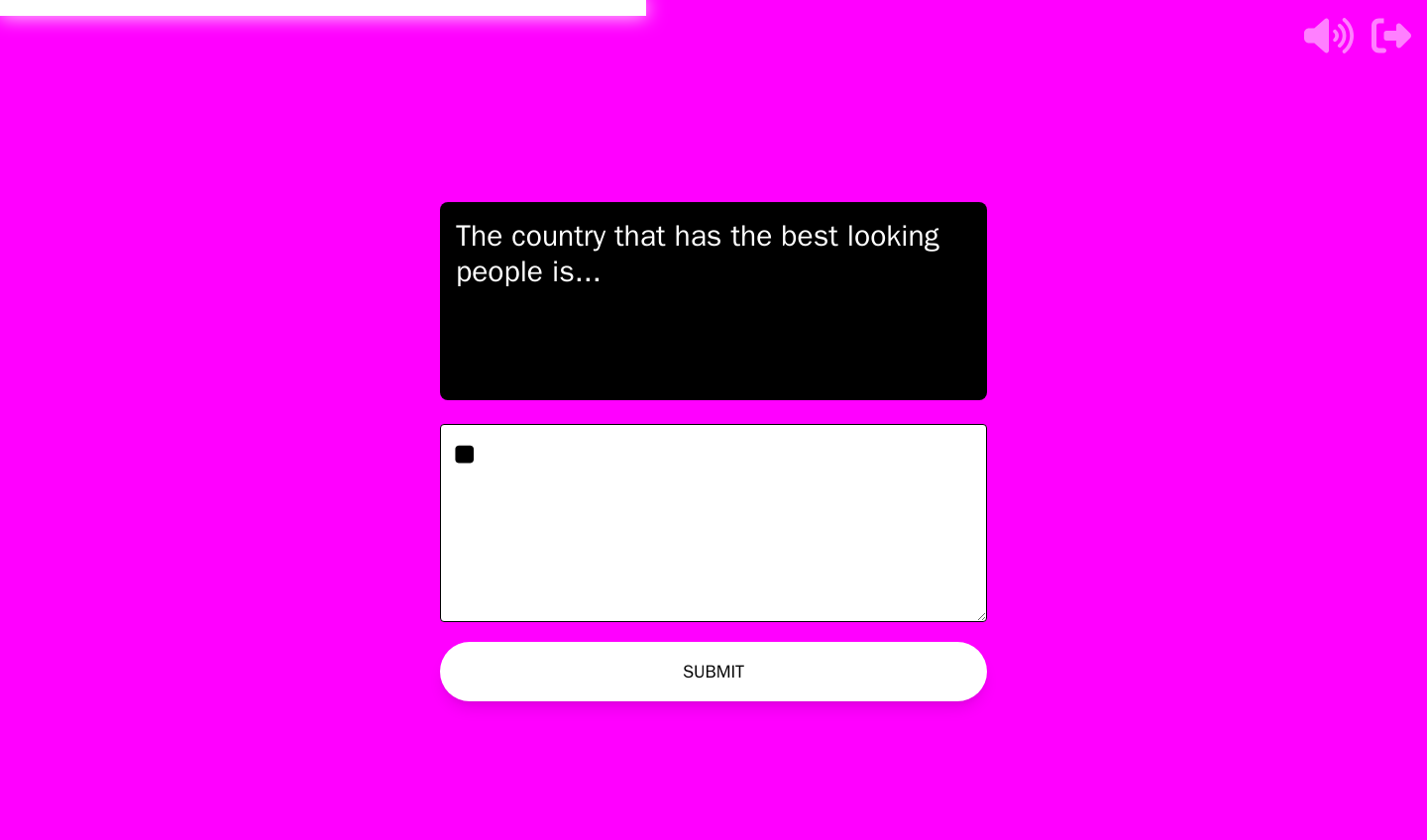 type on "*" 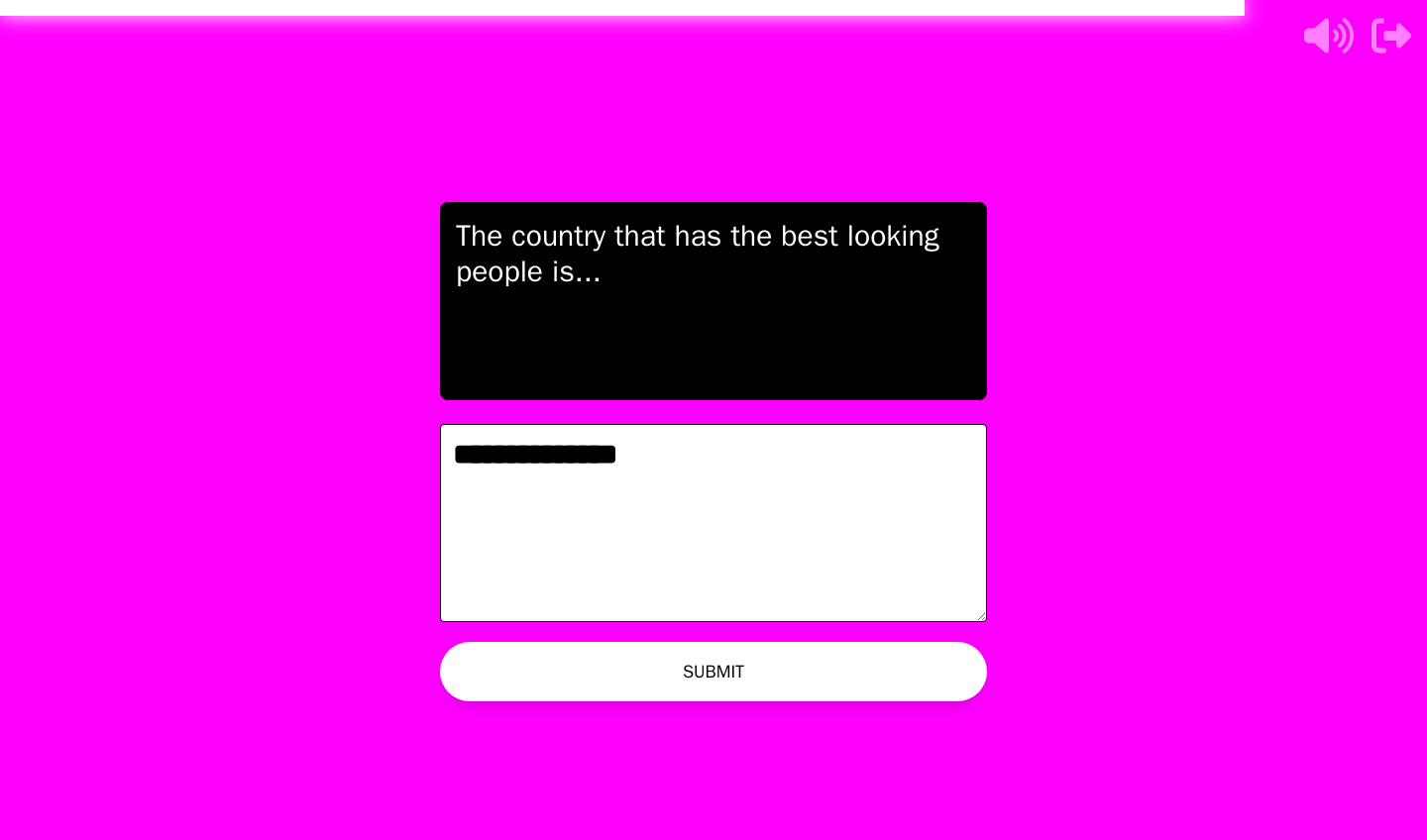 type on "**********" 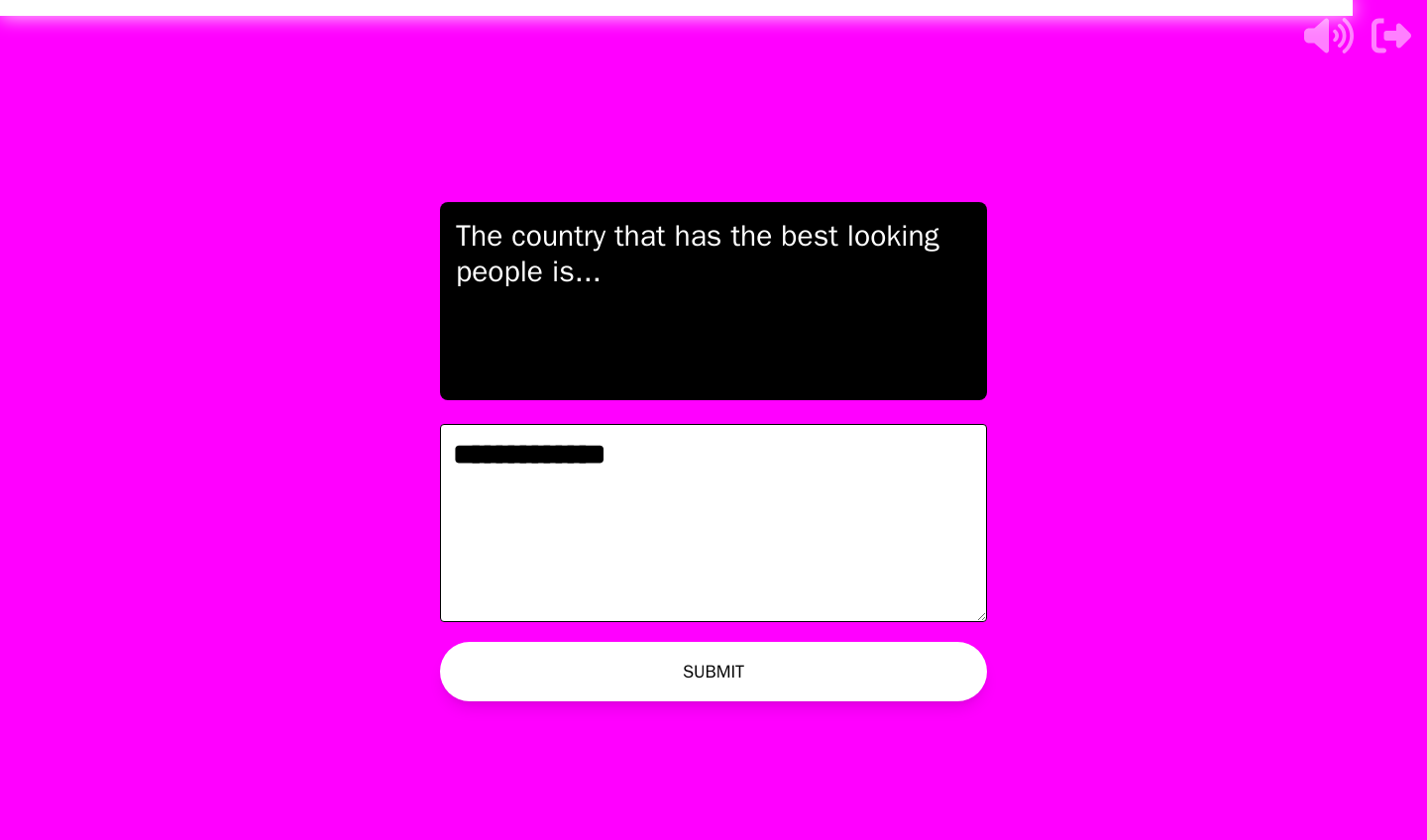 click on "**********" at bounding box center (714, 523) 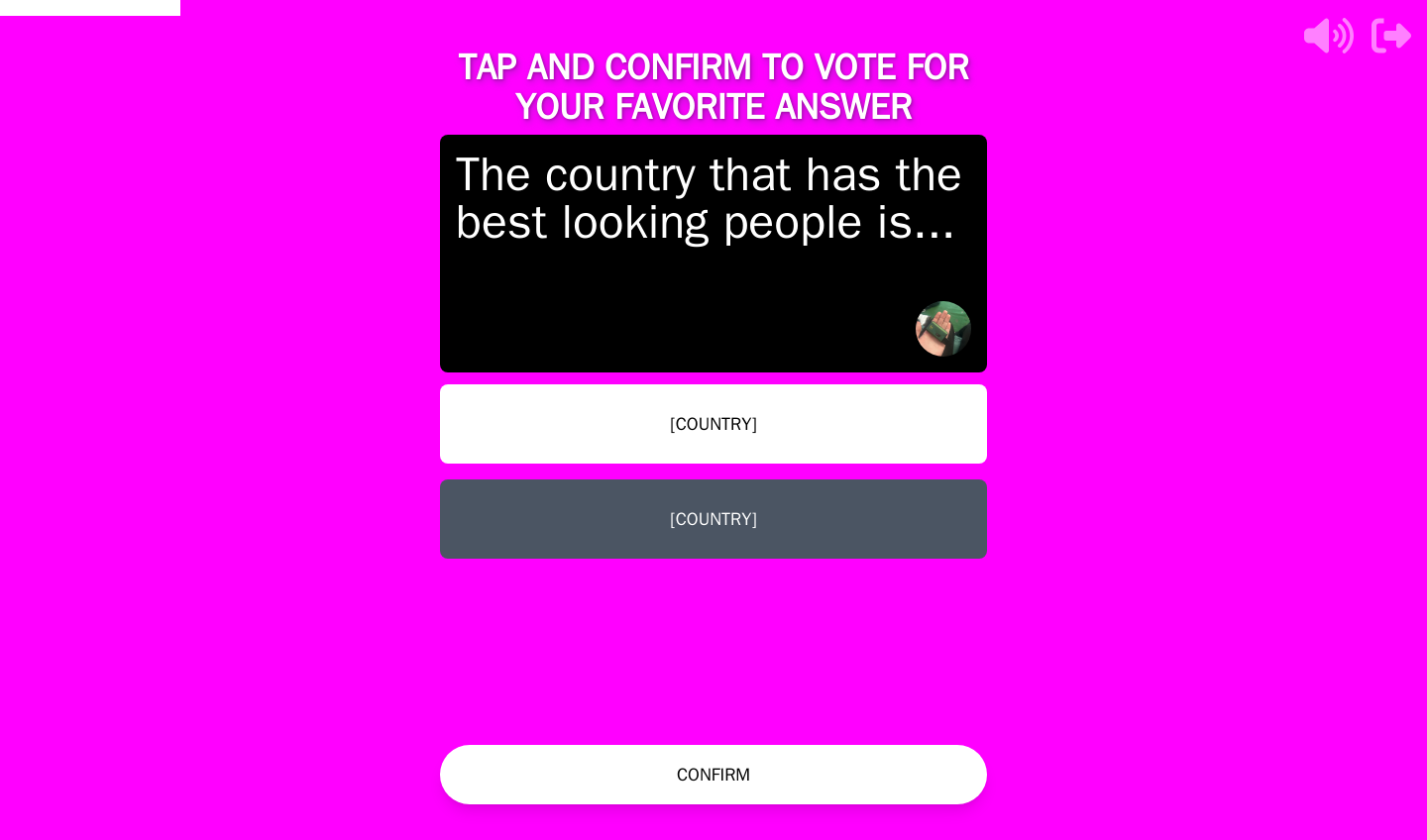 click on "CONFIRM" at bounding box center [714, 775] 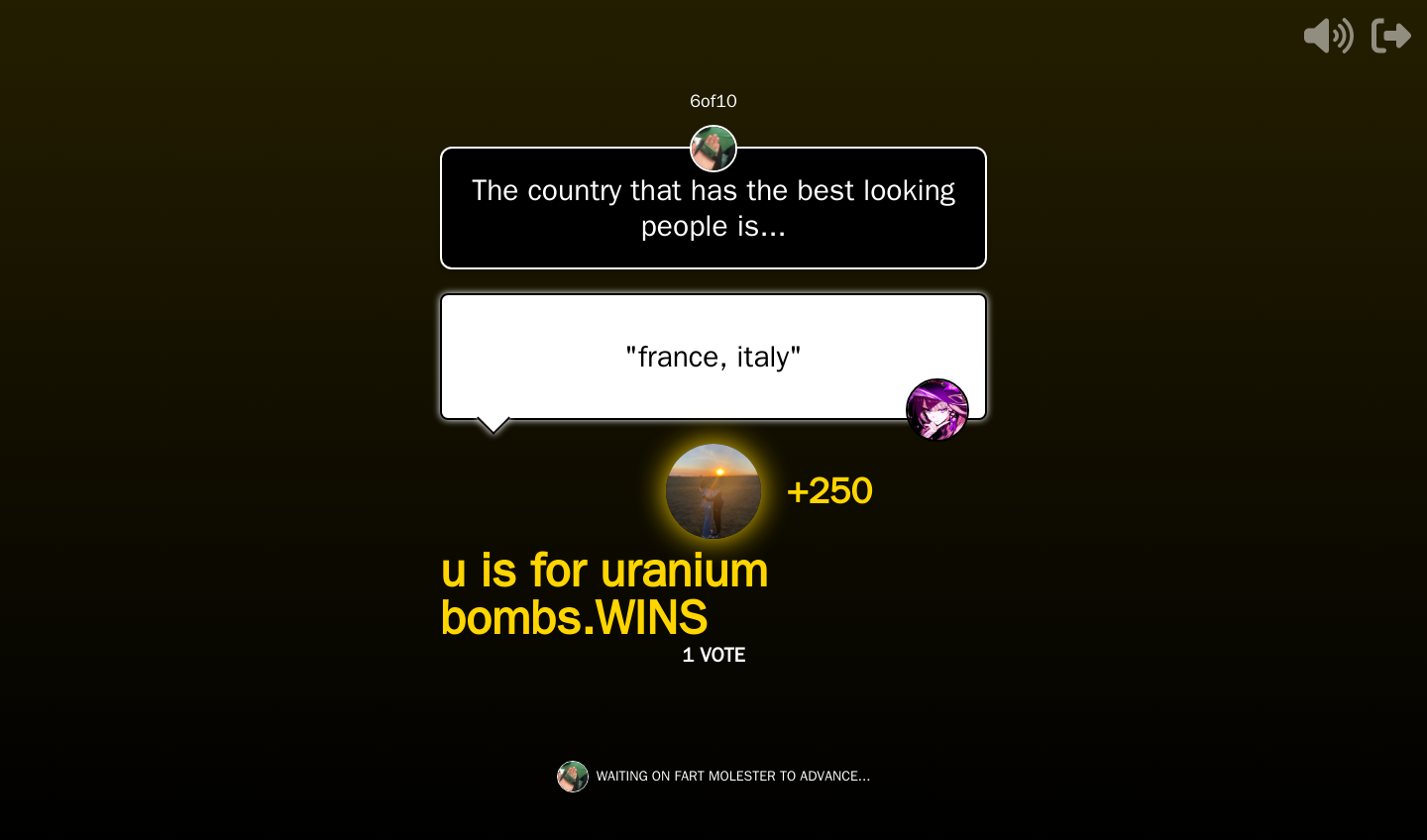 click on "+ 250 u is for uranium bombs.   WINS 1 VOTE" at bounding box center (714, 557) 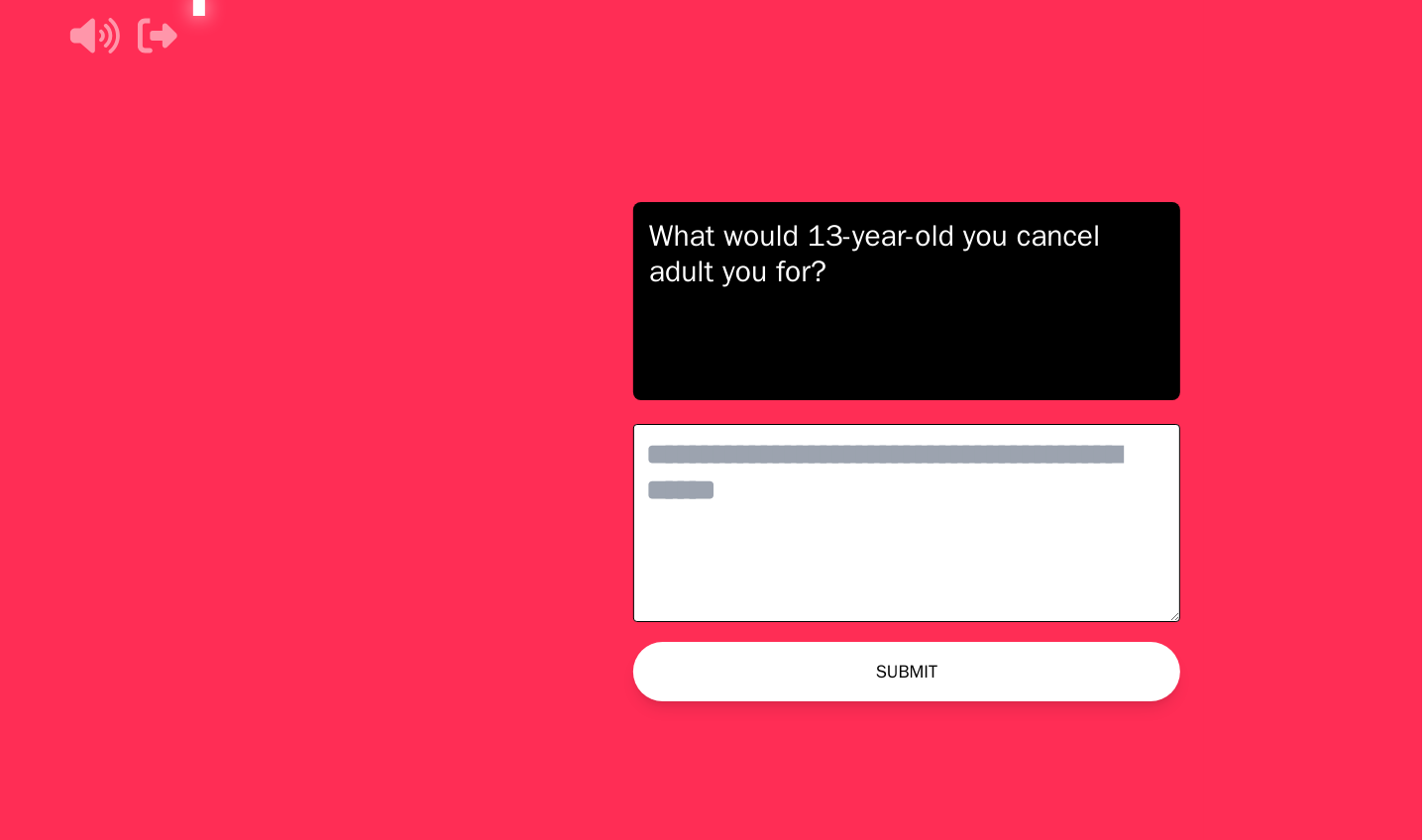 scroll, scrollTop: 0, scrollLeft: 0, axis: both 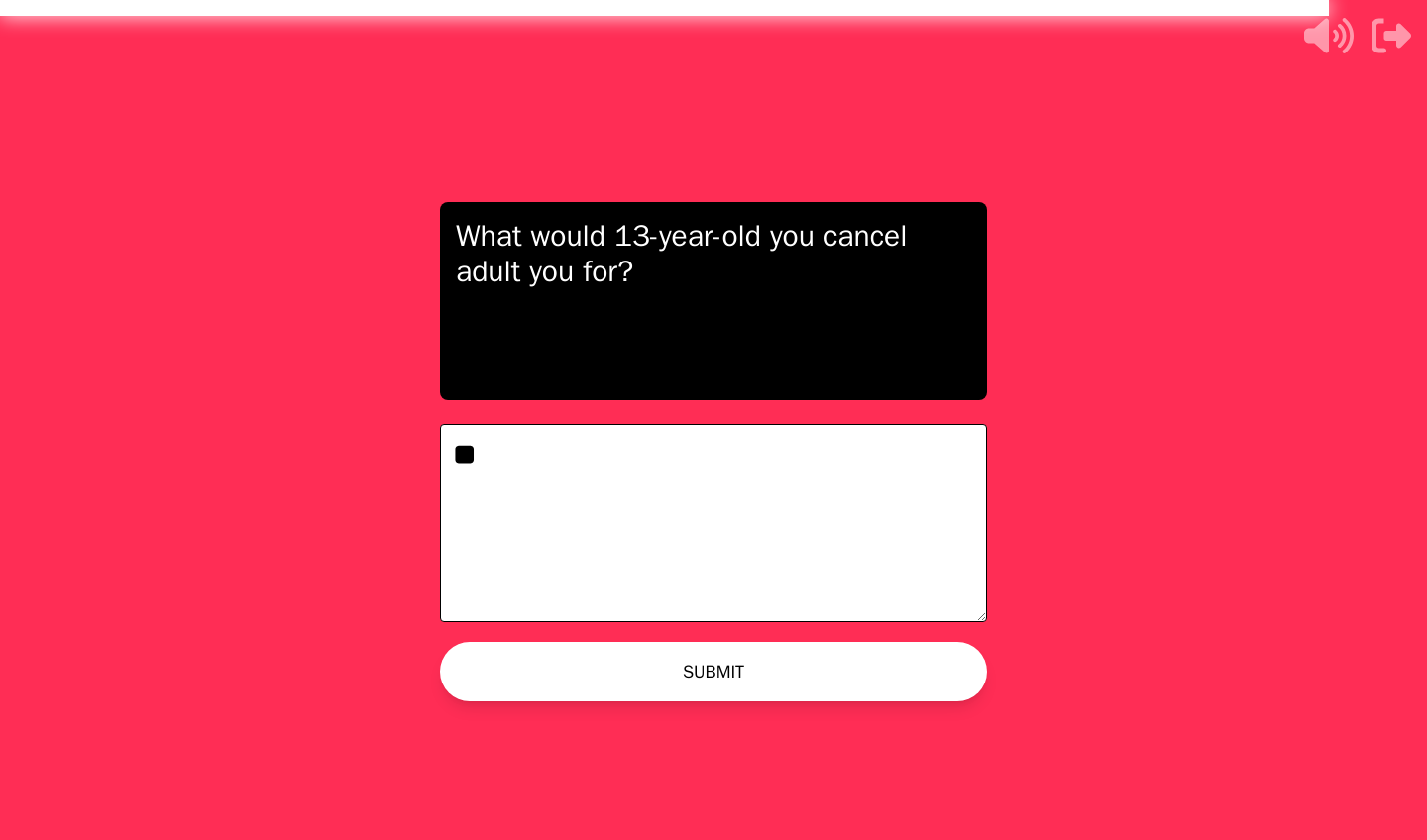 type on "*" 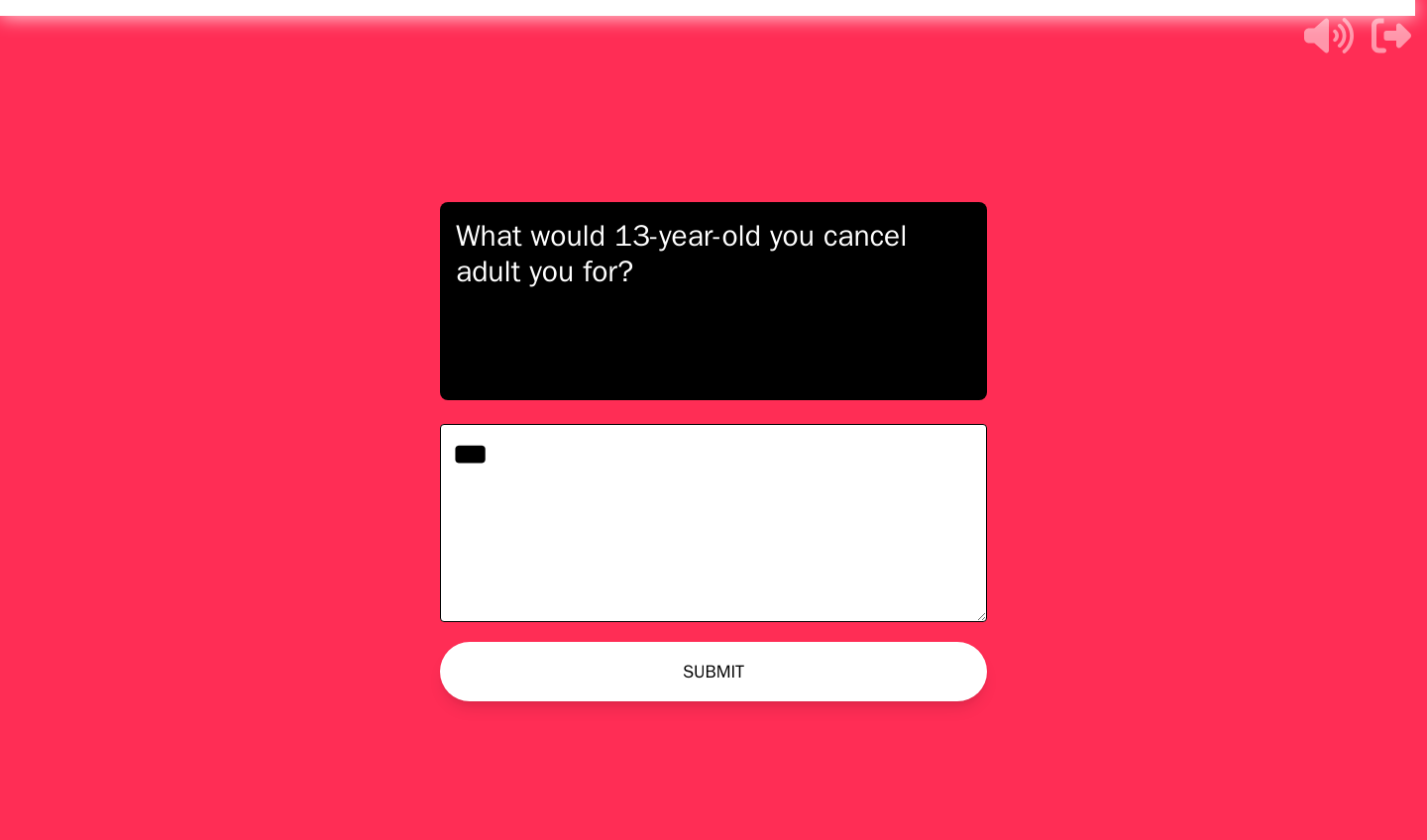 type on "***" 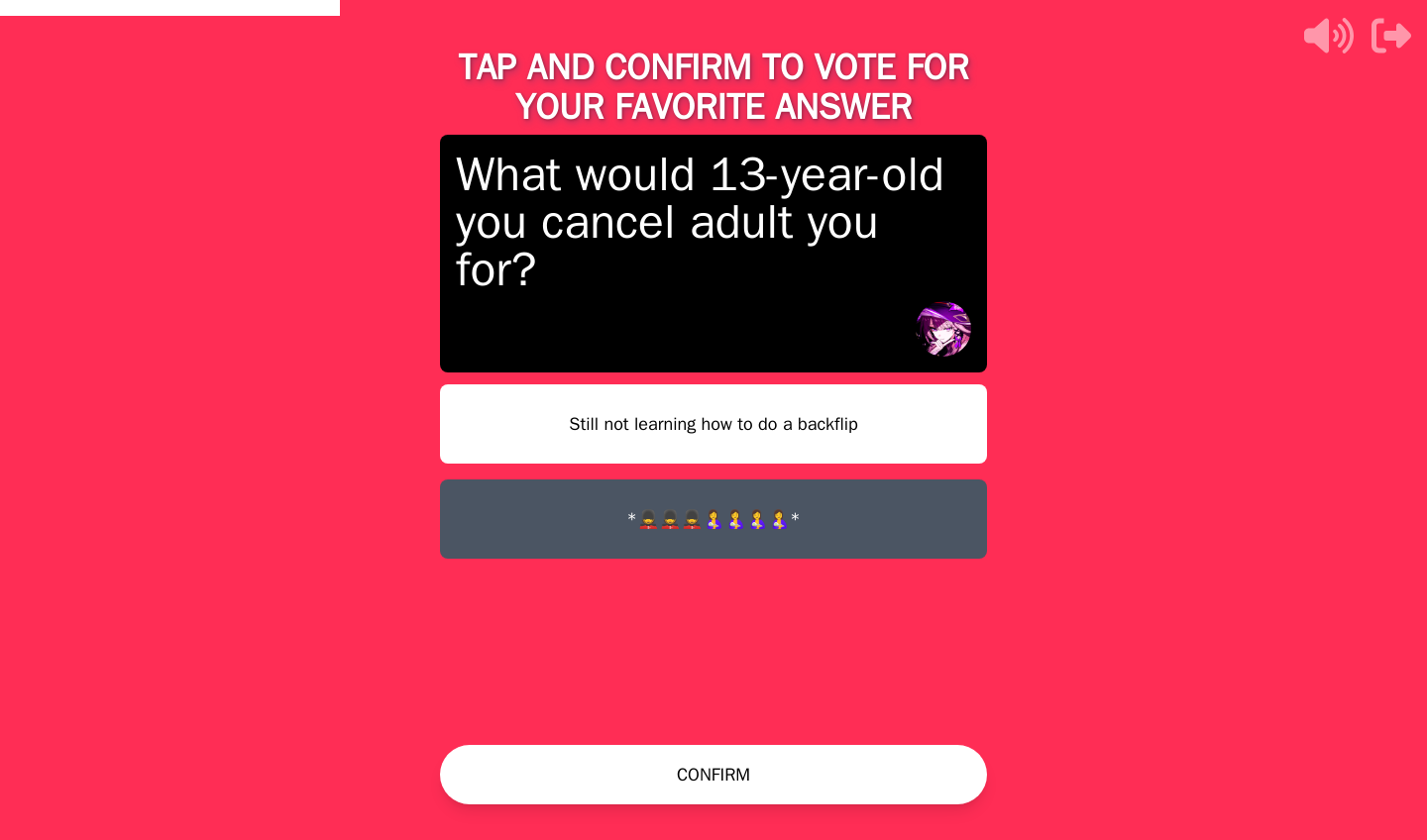 click on "*💂💂💂🤱🤱🤱🤱*" at bounding box center [714, 519] 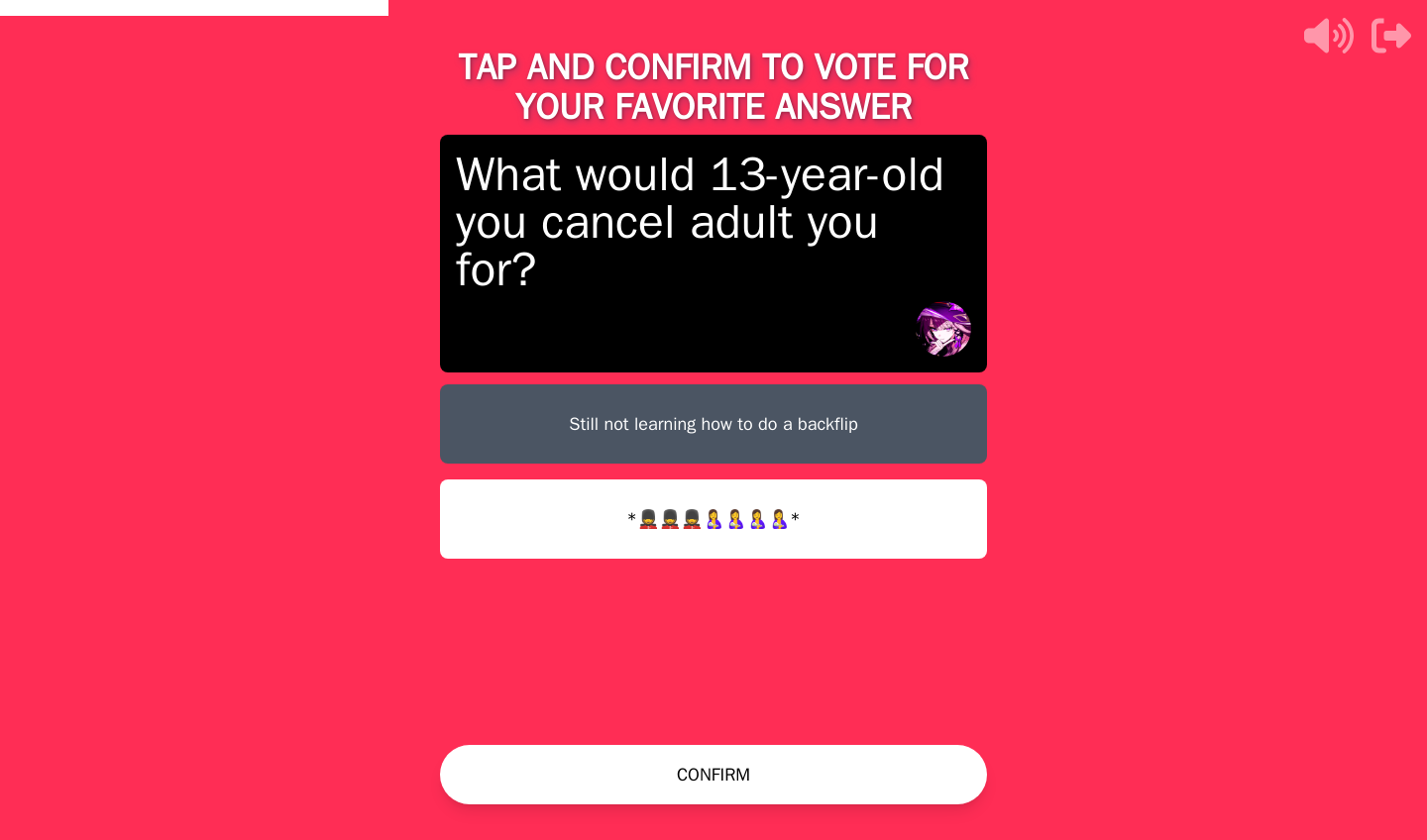 click on "CONFIRM" at bounding box center [714, 775] 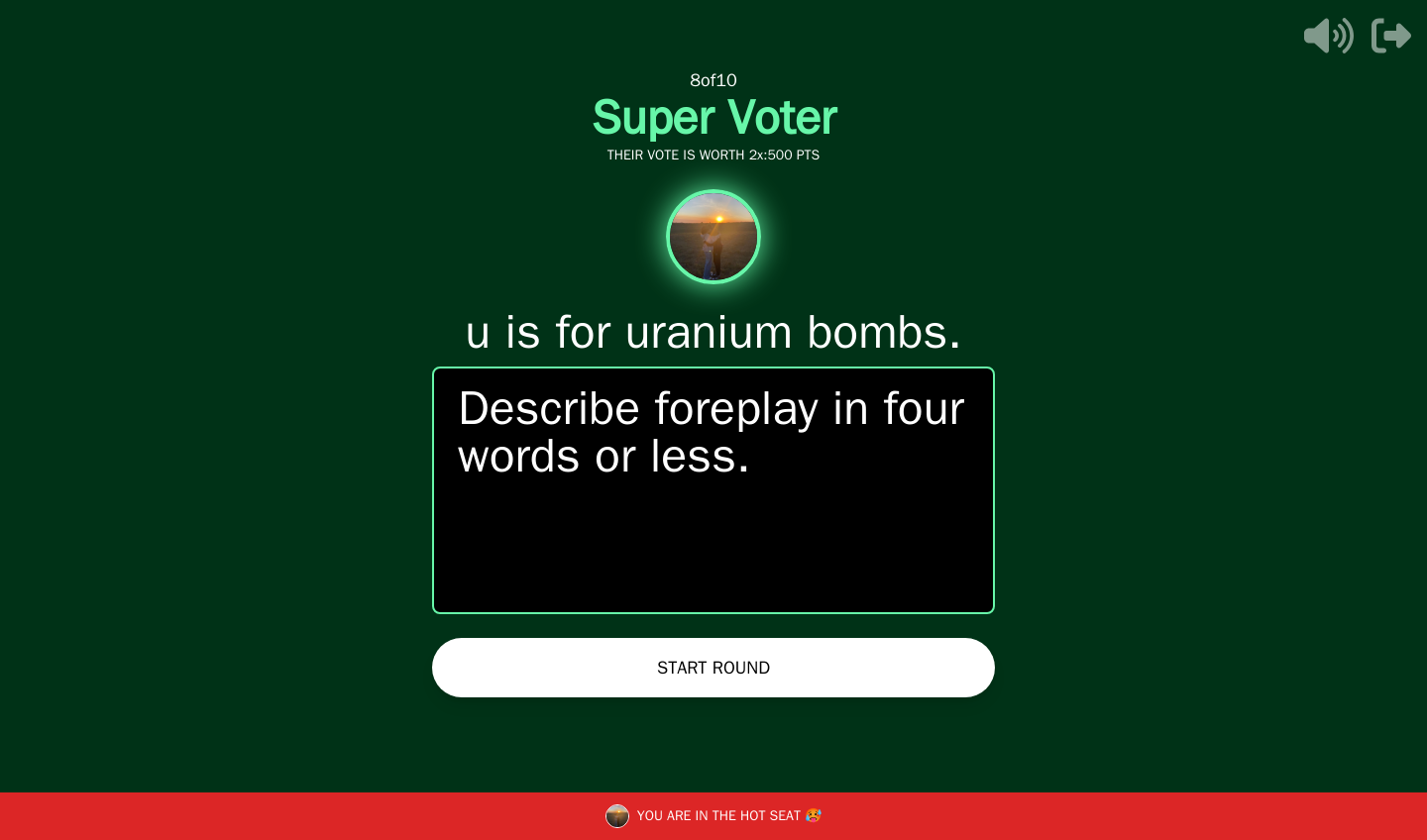 click on "START ROUND" at bounding box center (714, 668) 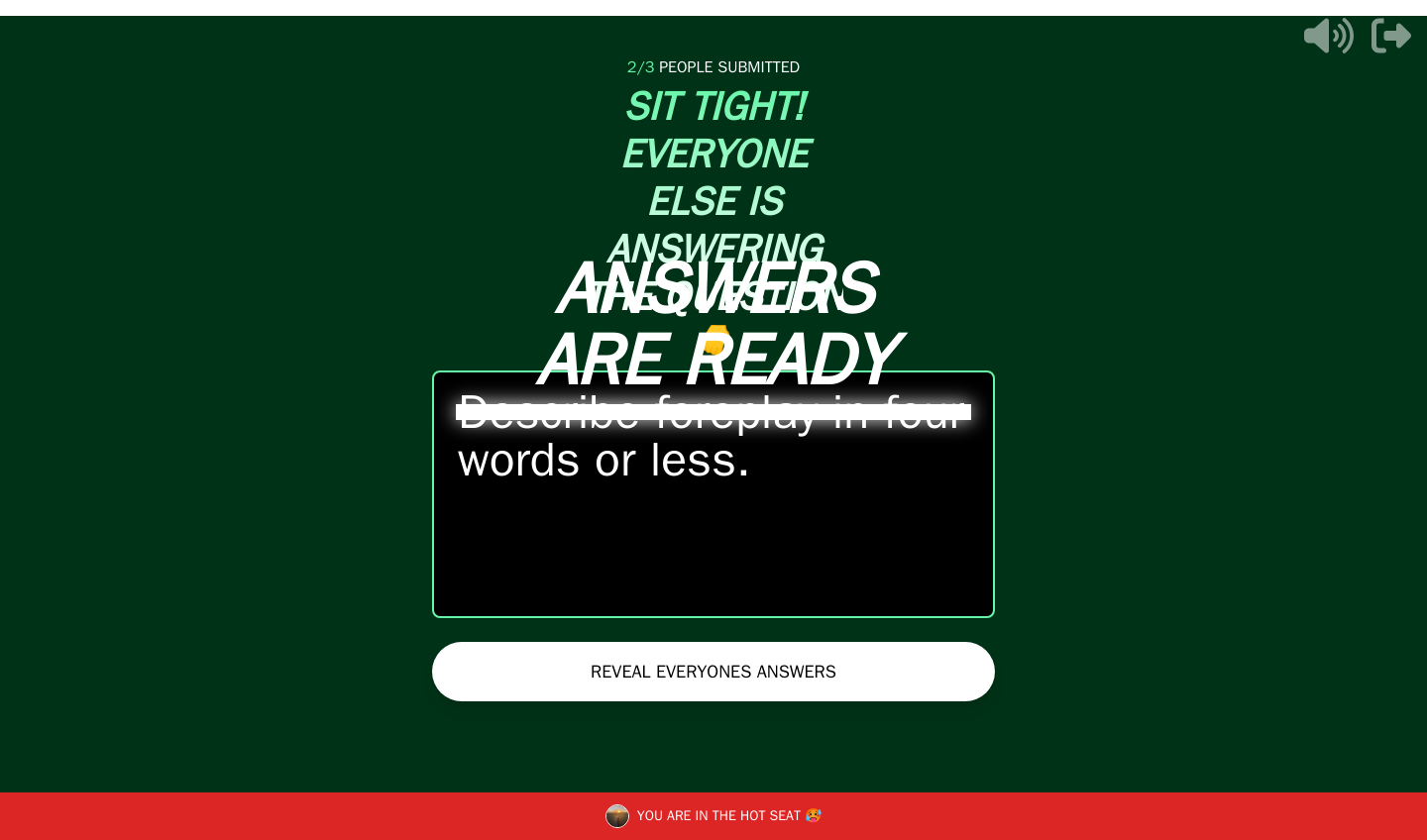 click on "REVEAL EVERYONES ANSWERS" at bounding box center (714, 672) 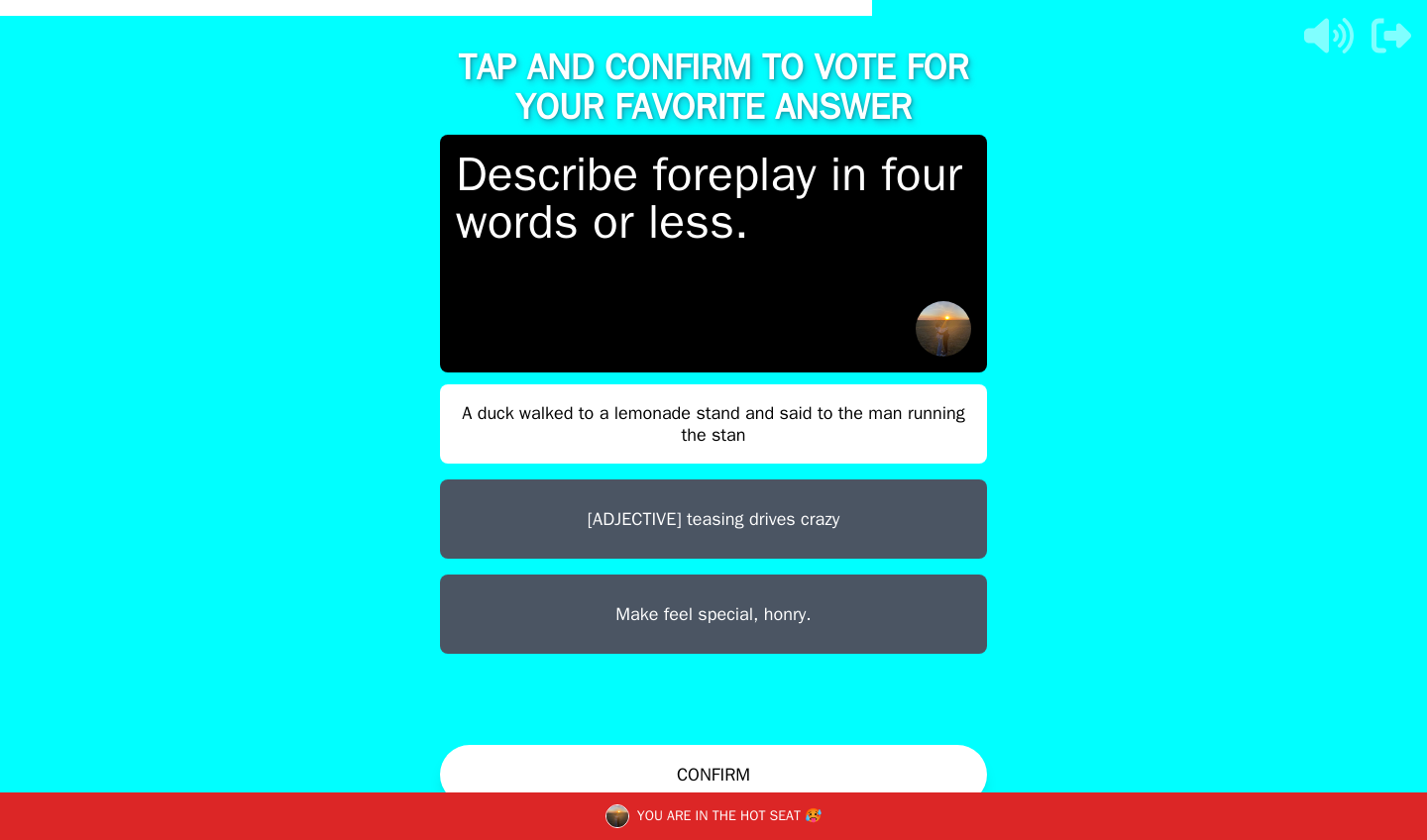 click on "Make feel special, honry." at bounding box center (714, 614) 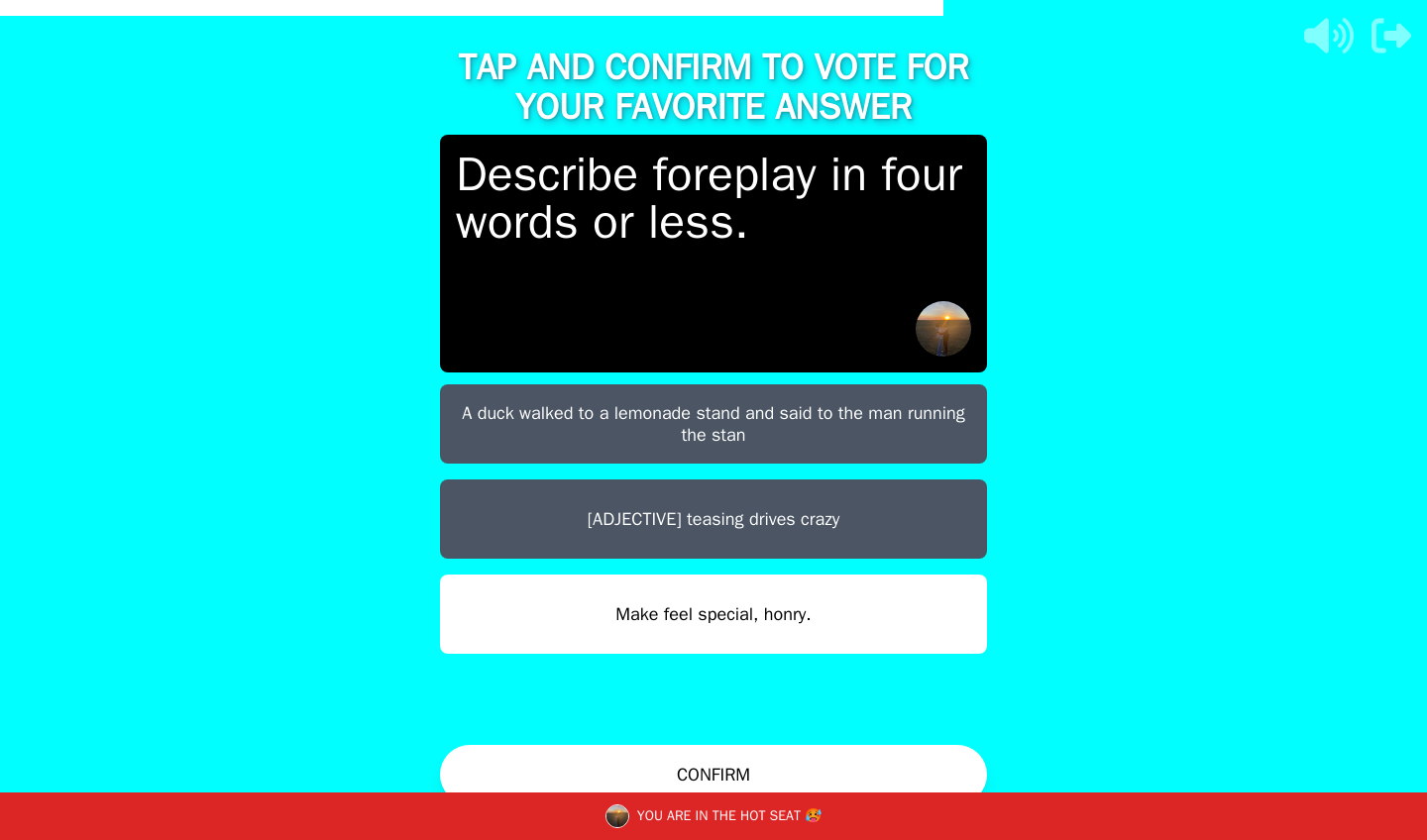 click on "CONFIRM" at bounding box center (714, 775) 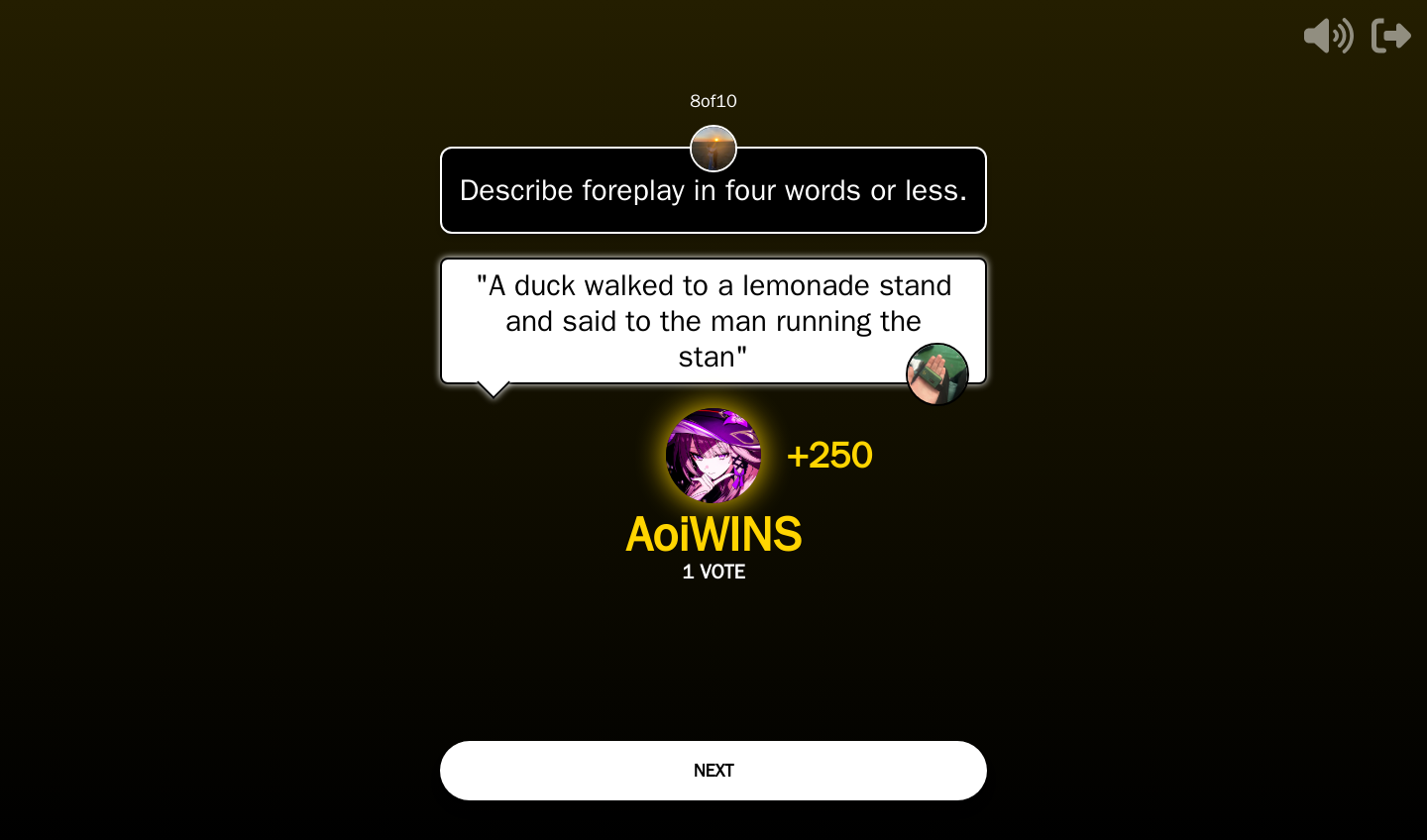 click on "NEXT" at bounding box center [714, 771] 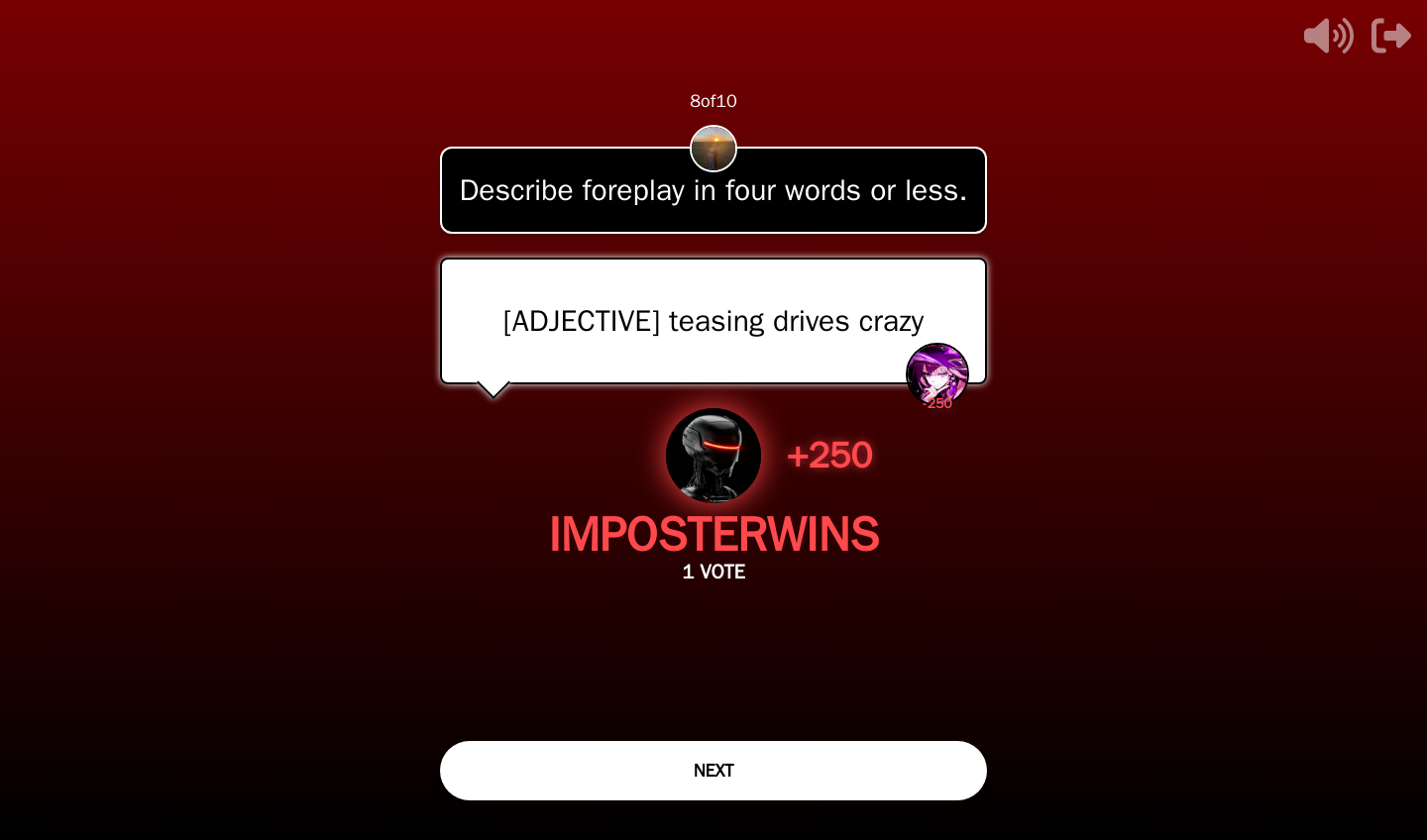 click on "NEXT" at bounding box center [714, 771] 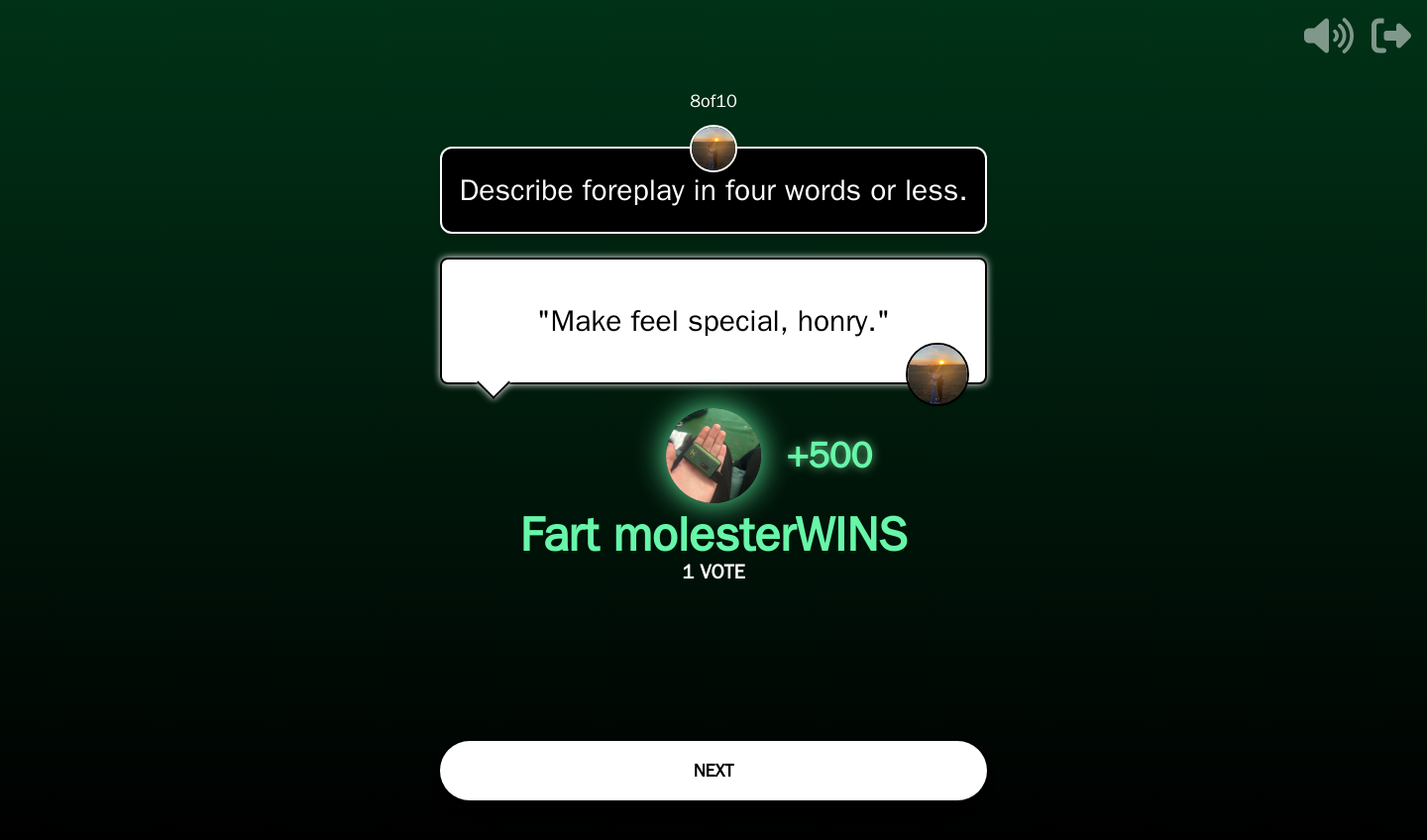 click on "NEXT" at bounding box center [714, 771] 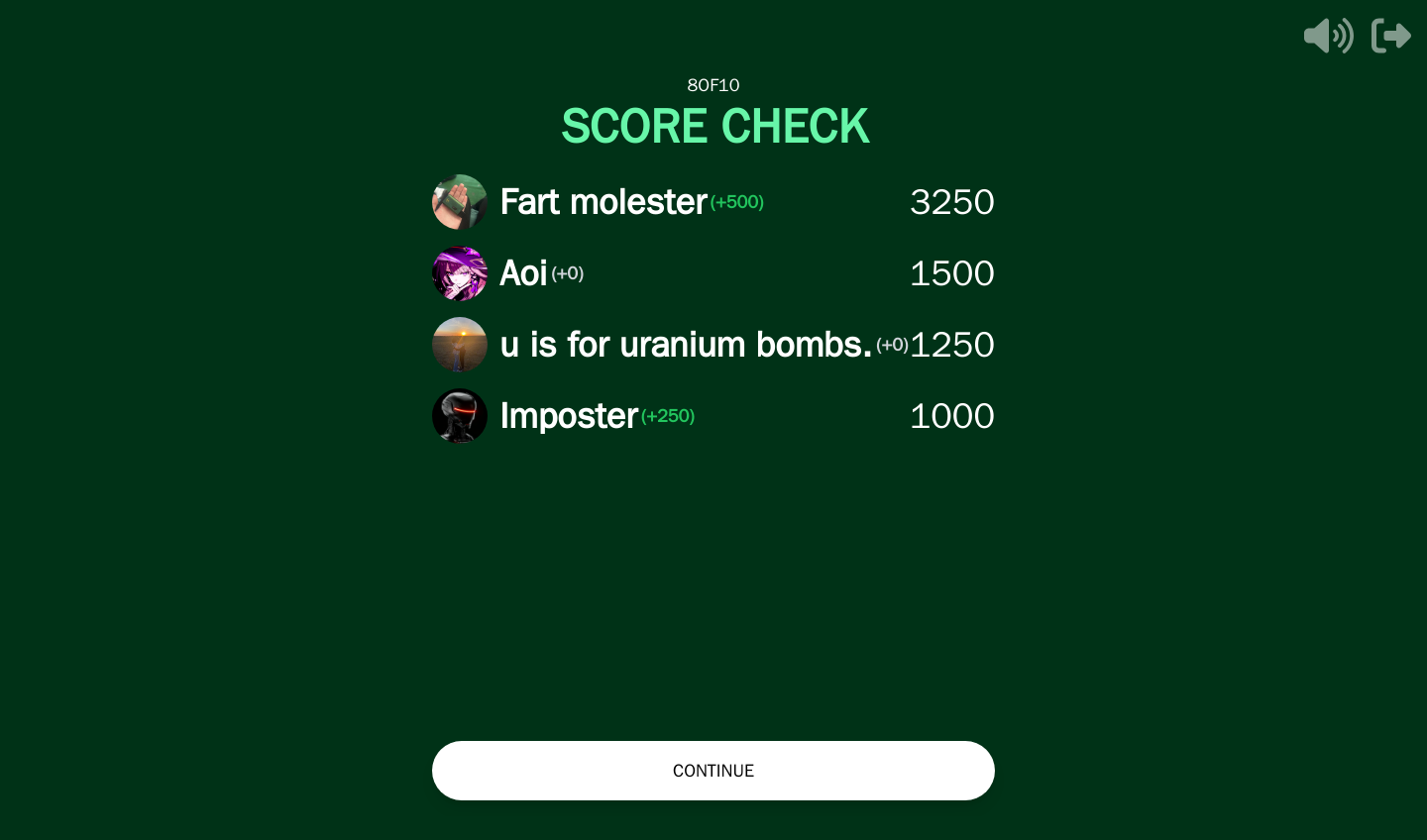 drag, startPoint x: 945, startPoint y: 764, endPoint x: 1018, endPoint y: 713, distance: 89.050547 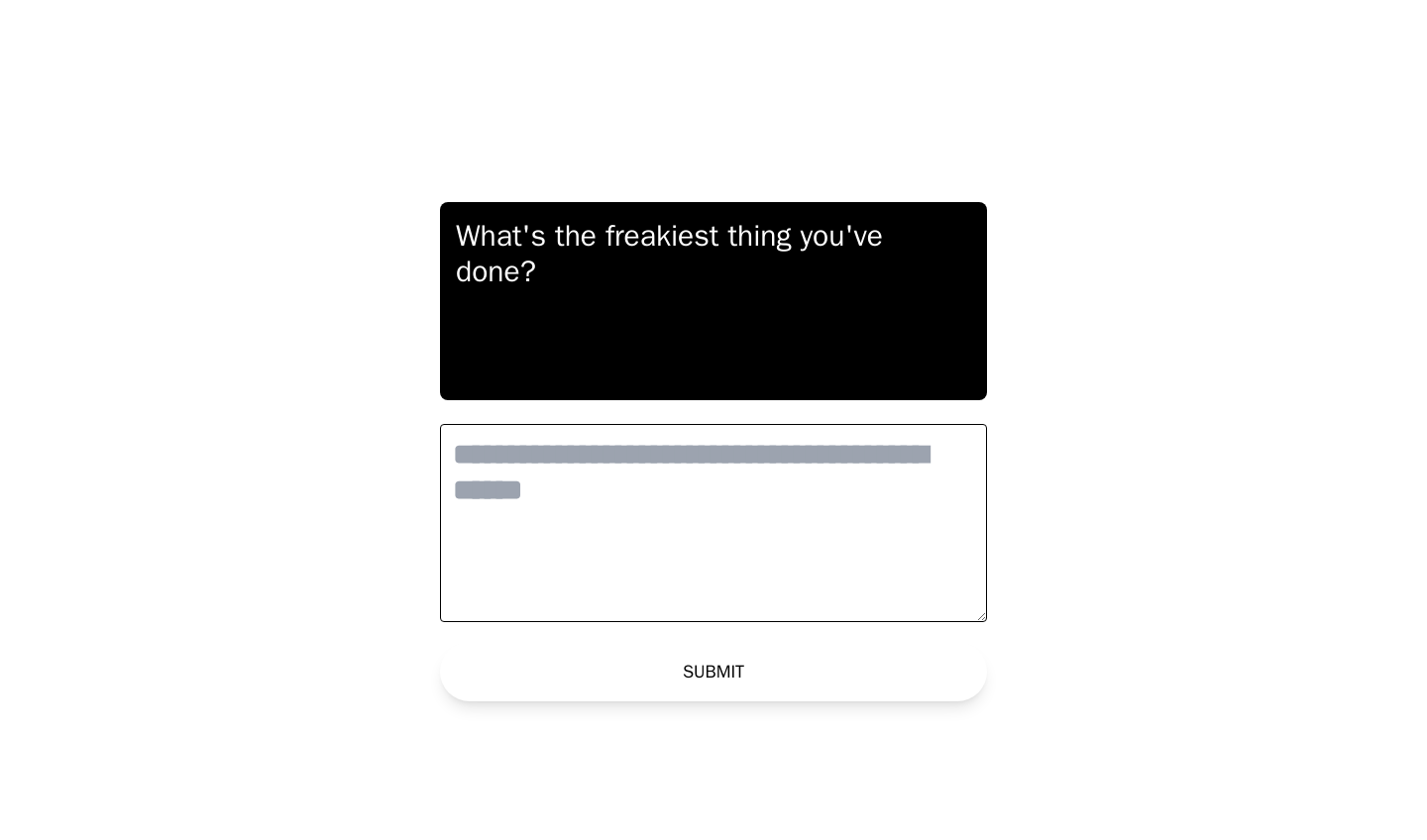 scroll, scrollTop: 0, scrollLeft: 0, axis: both 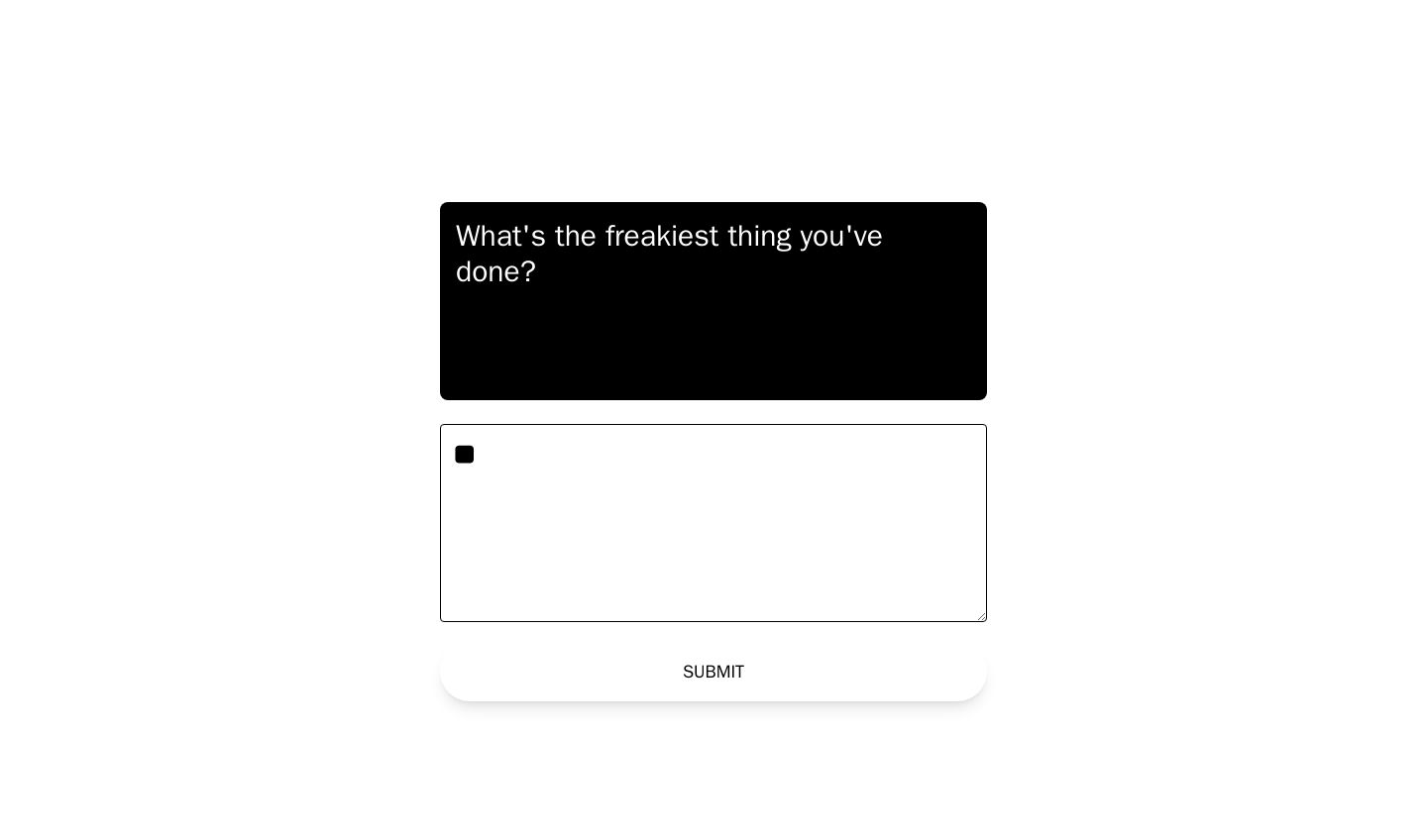 type on "*" 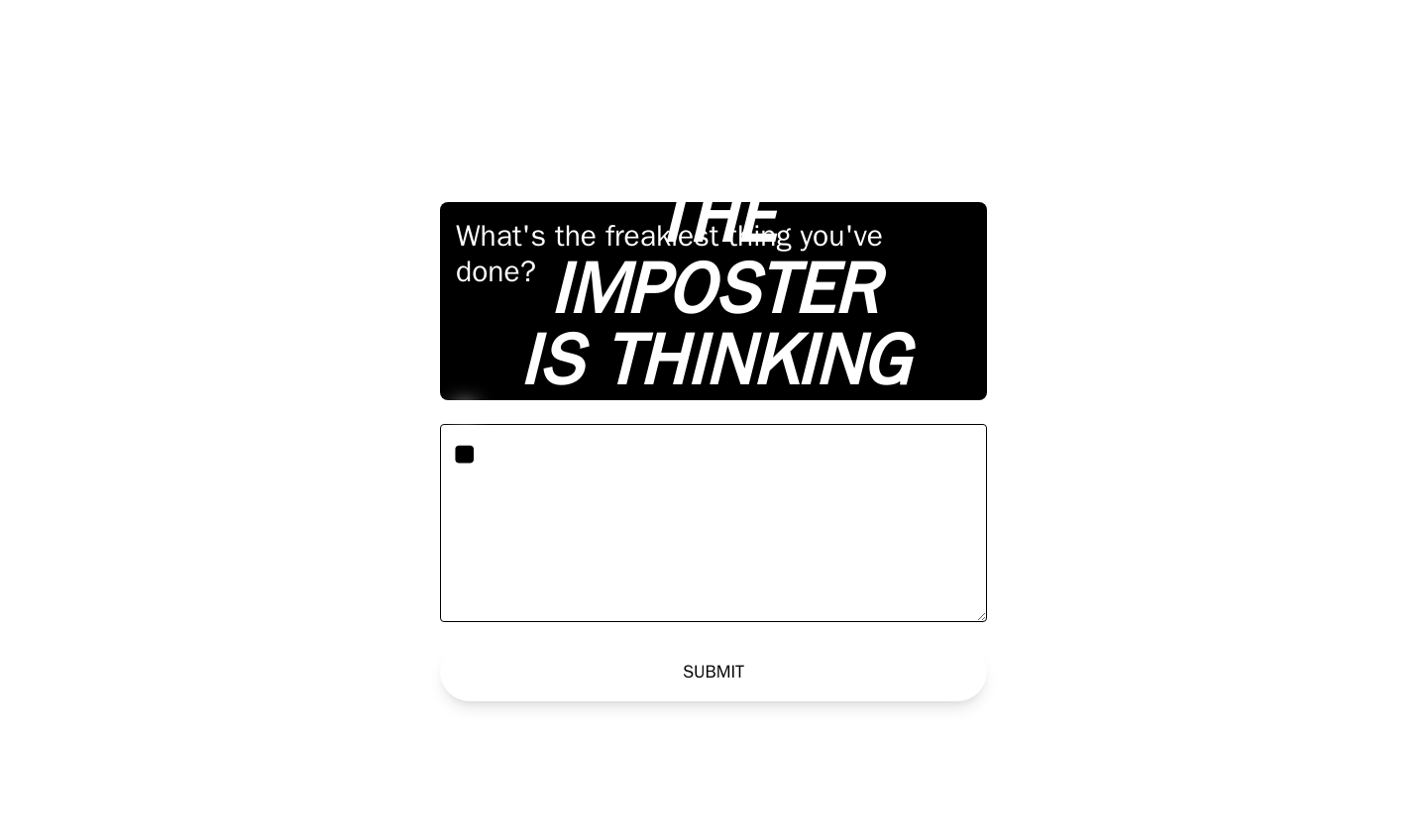 type on "*" 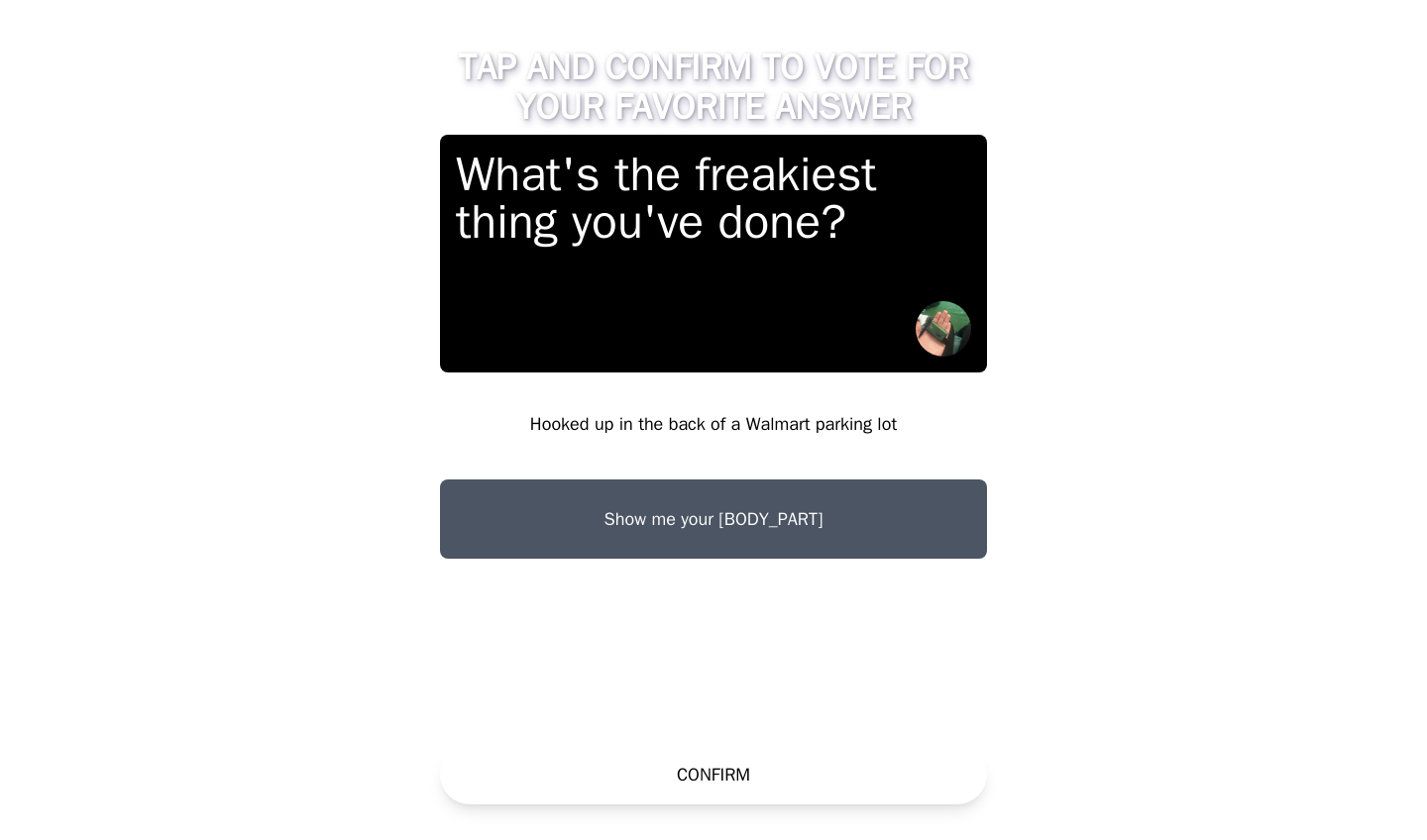 click on "Show me your [BODY_PART]" at bounding box center (714, 519) 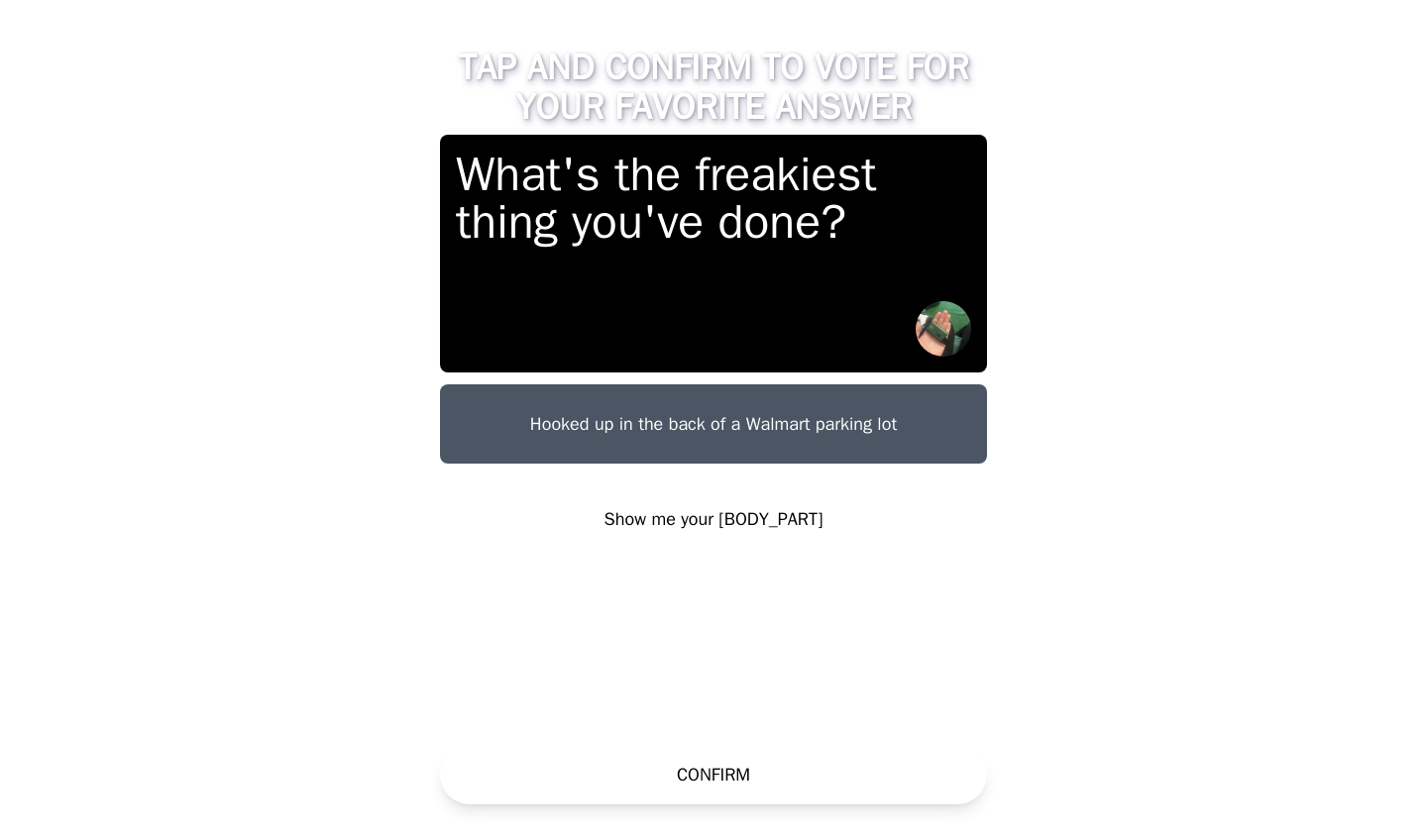 drag, startPoint x: 726, startPoint y: 794, endPoint x: 745, endPoint y: 771, distance: 29.832868 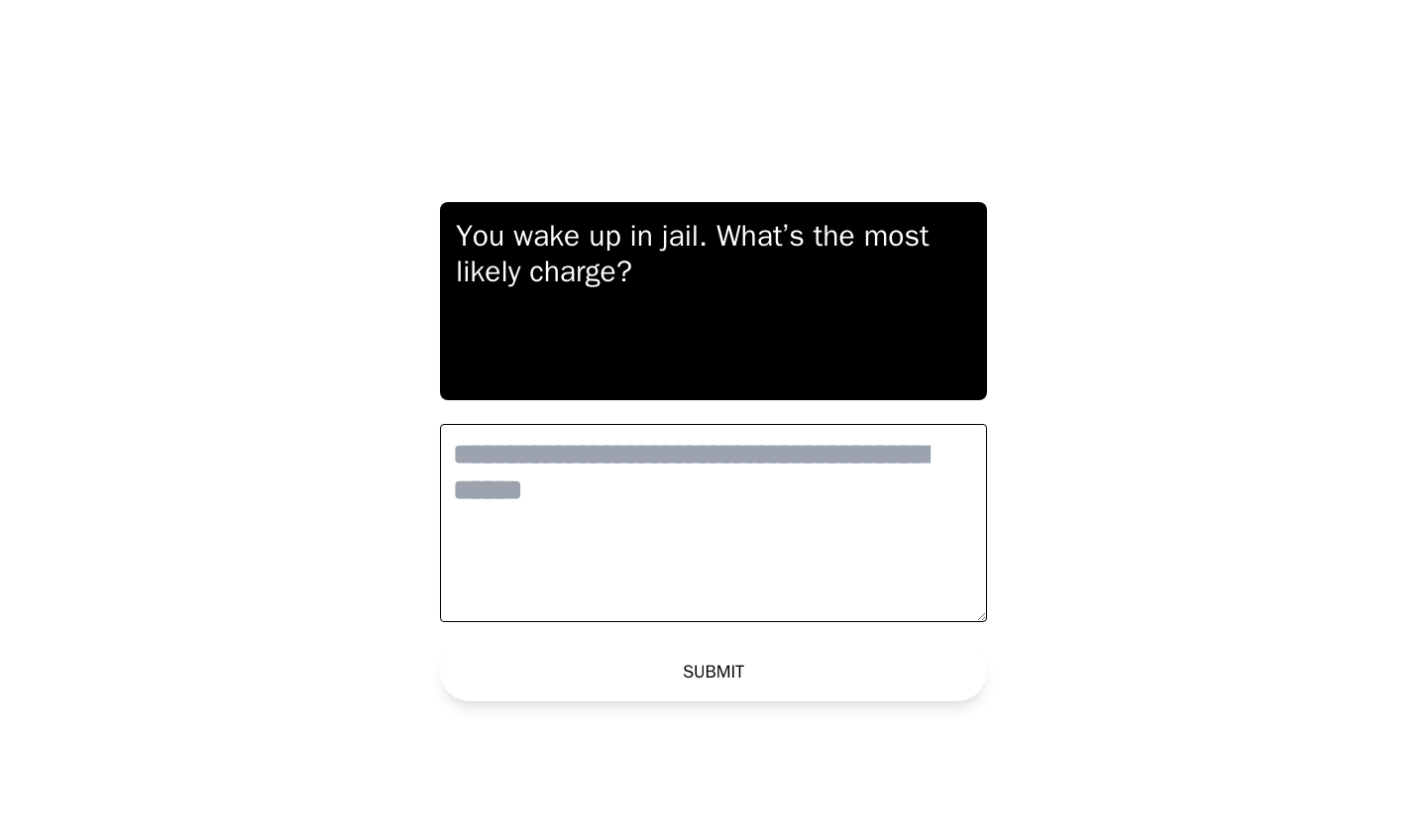 scroll, scrollTop: 0, scrollLeft: 0, axis: both 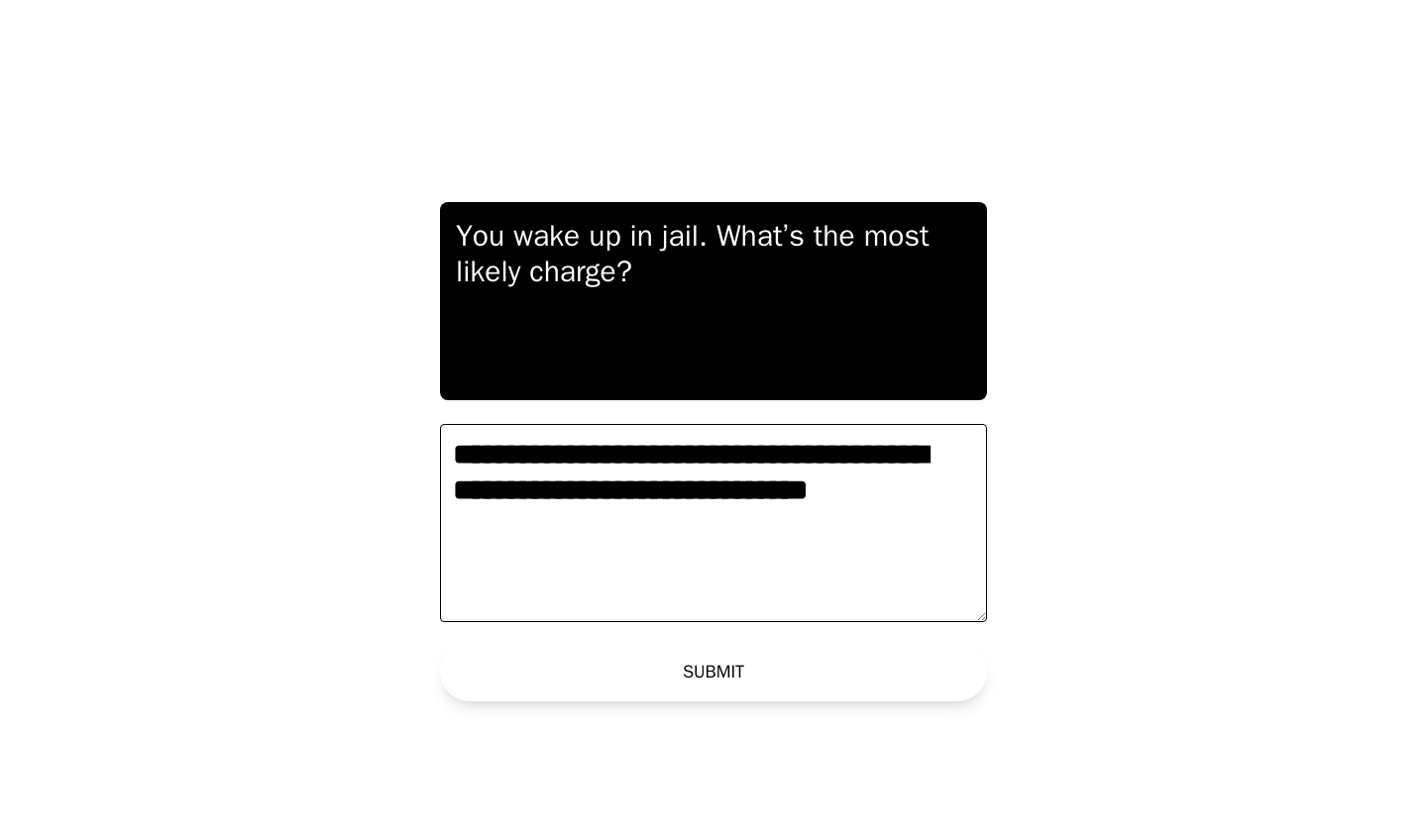 type on "**********" 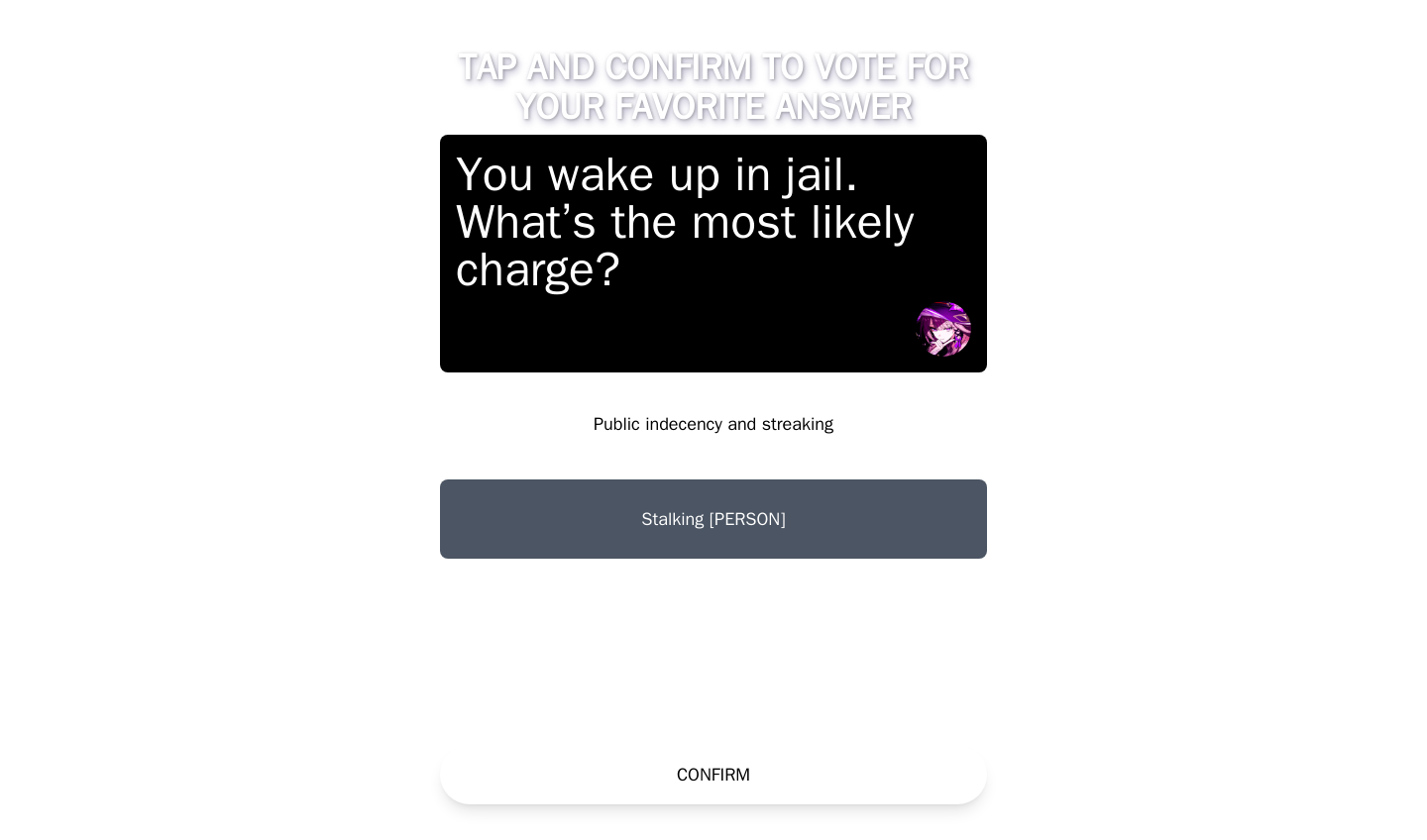 click on "Stalking [PERSON]" at bounding box center [714, 519] 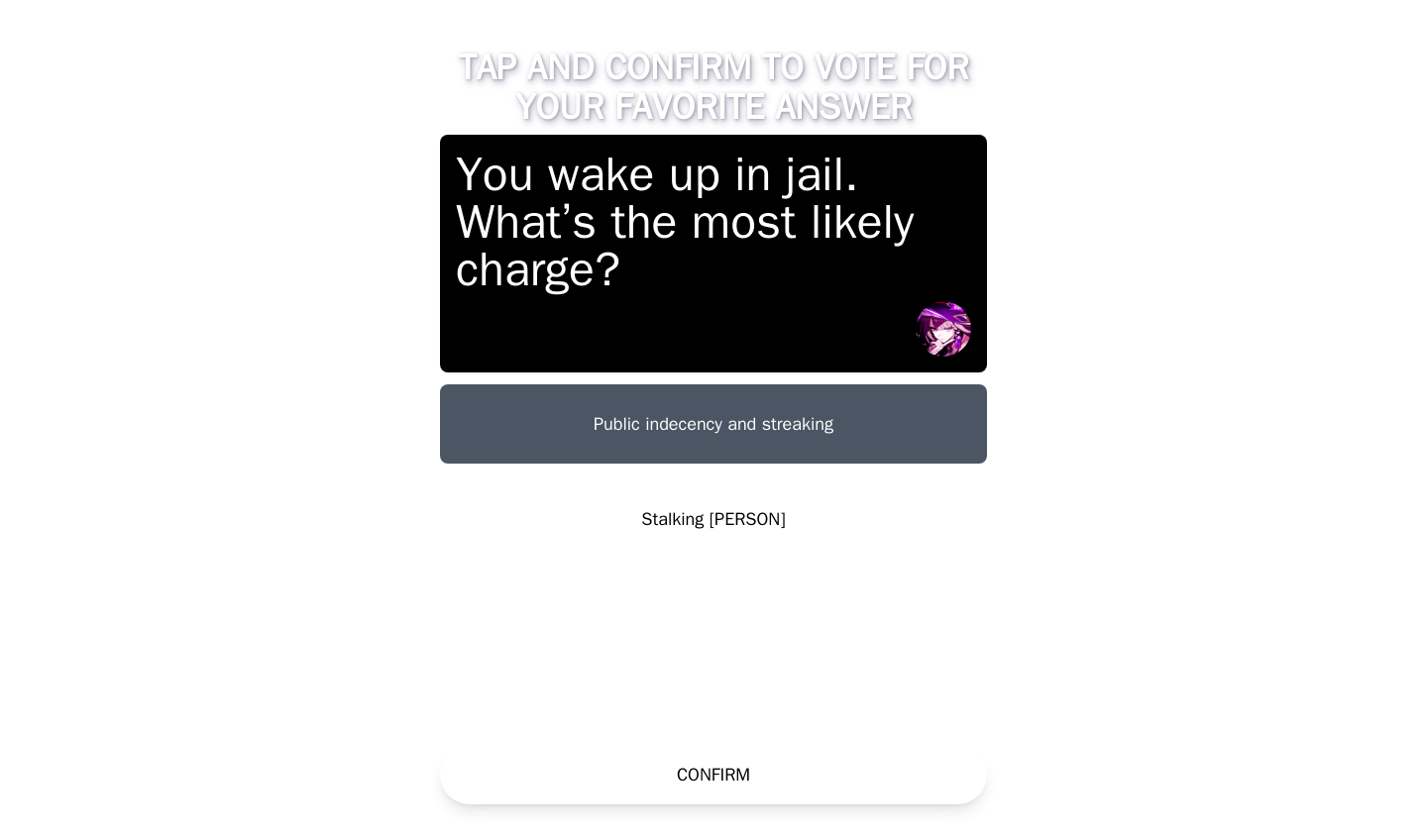 click on "CONFIRM" at bounding box center (714, 775) 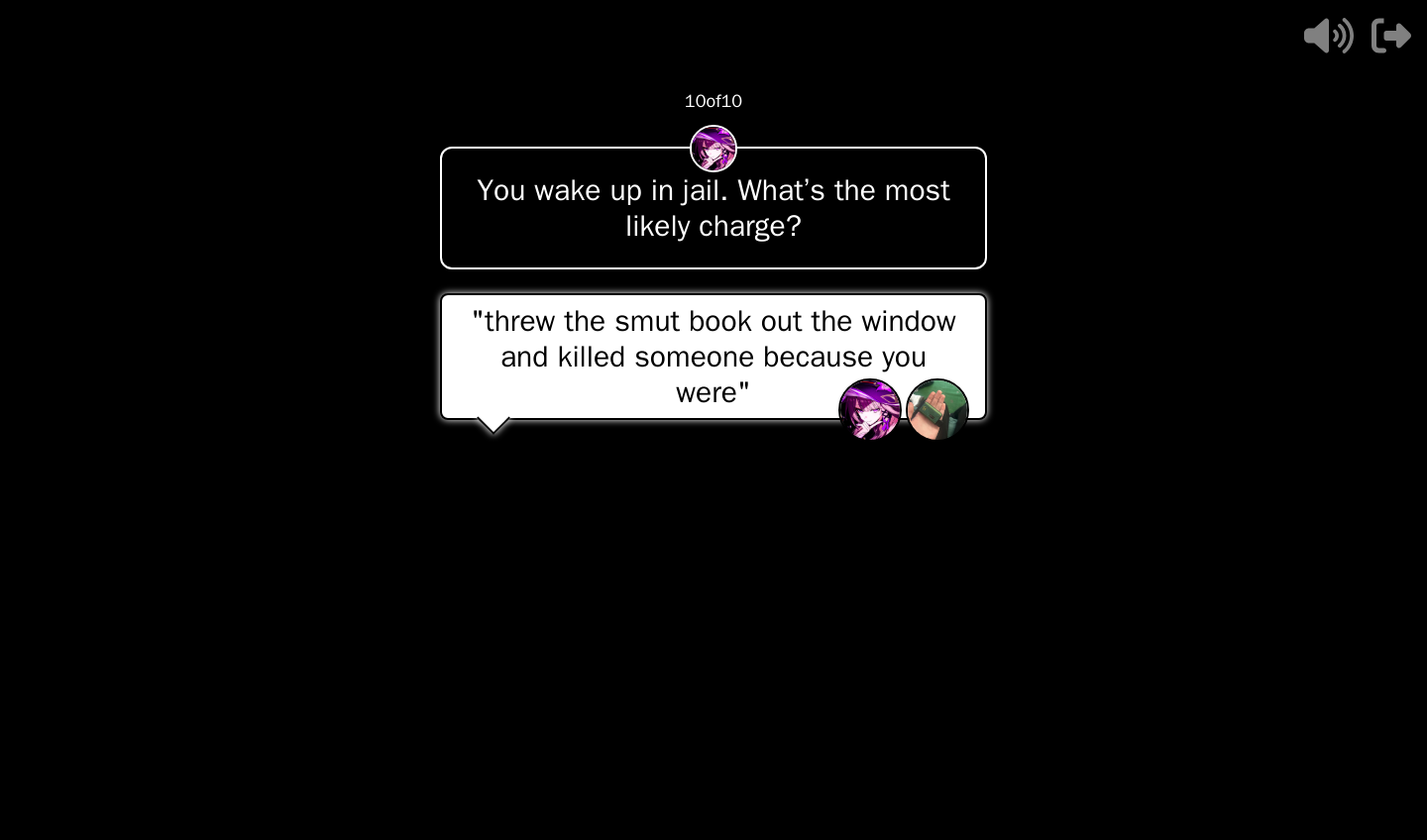 click at bounding box center [714, 420] 